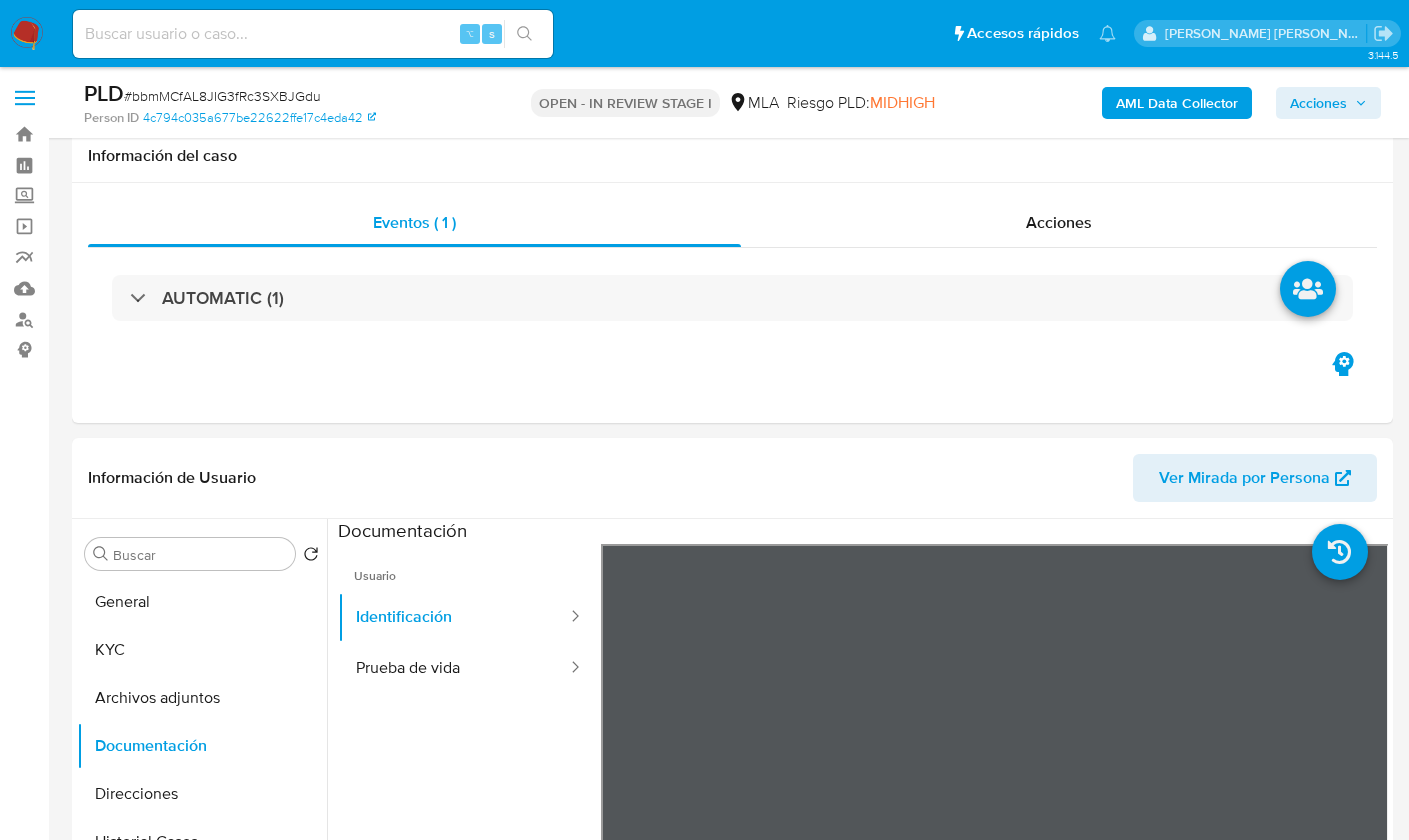 select on "10" 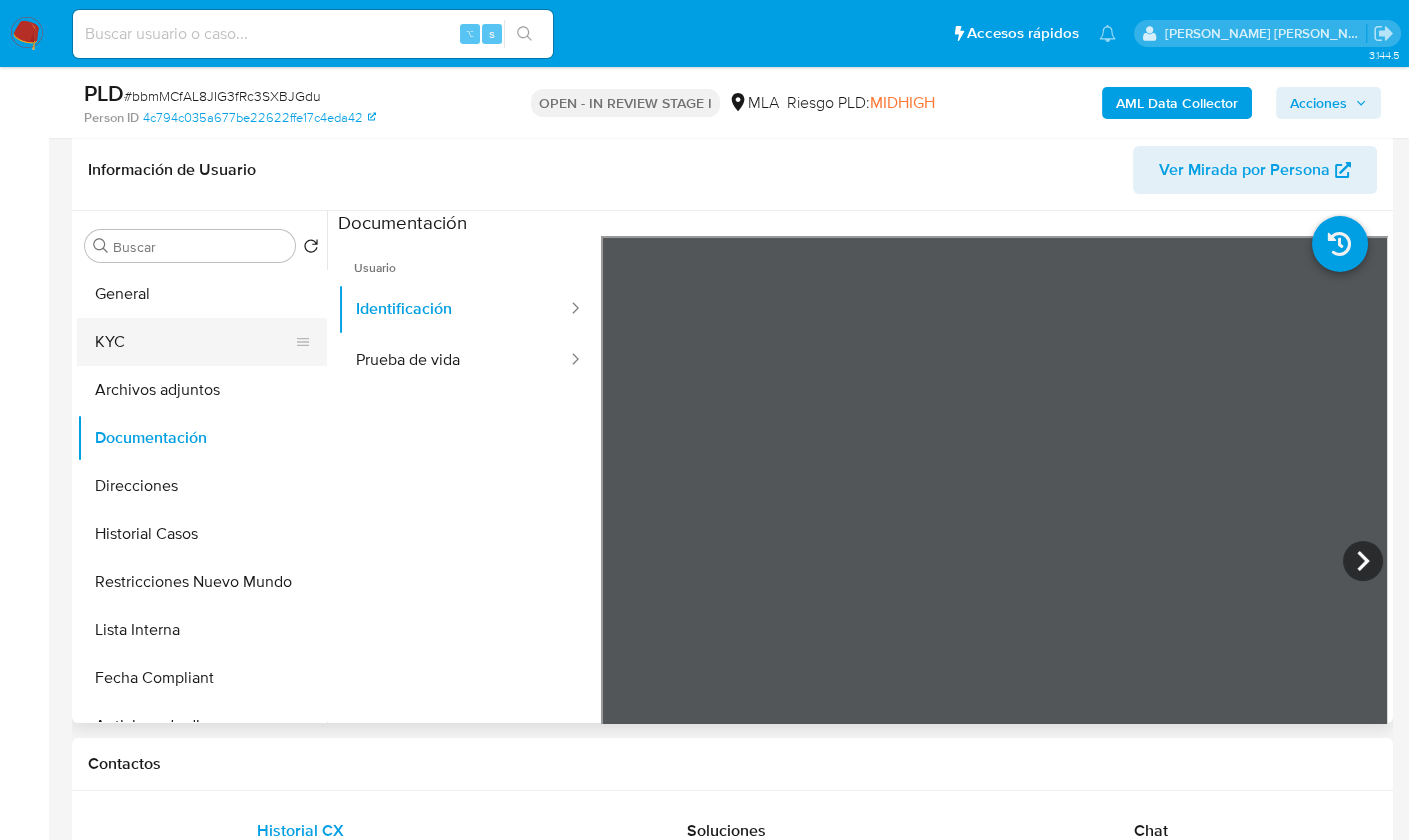 click on "KYC" at bounding box center [194, 342] 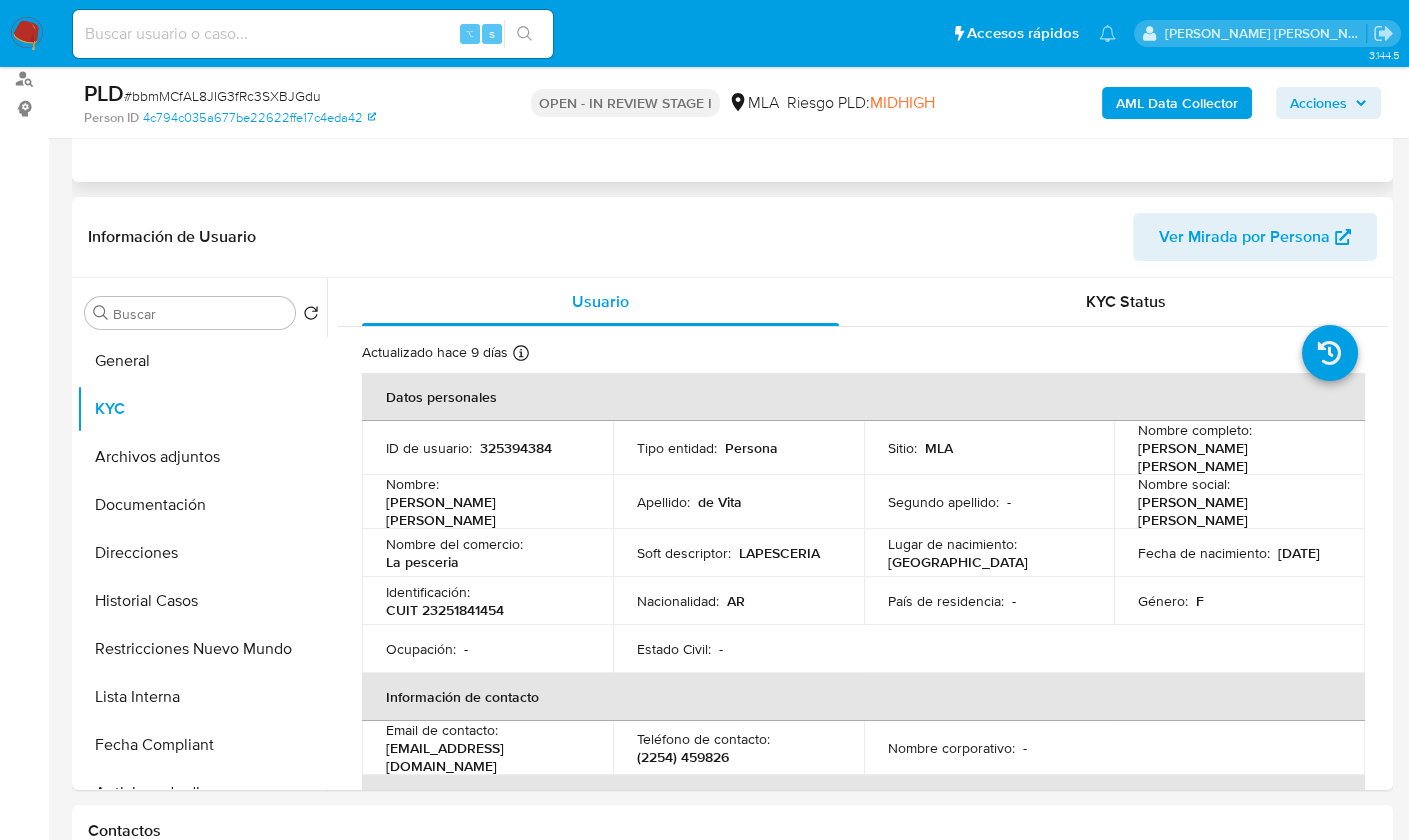 scroll, scrollTop: 248, scrollLeft: 0, axis: vertical 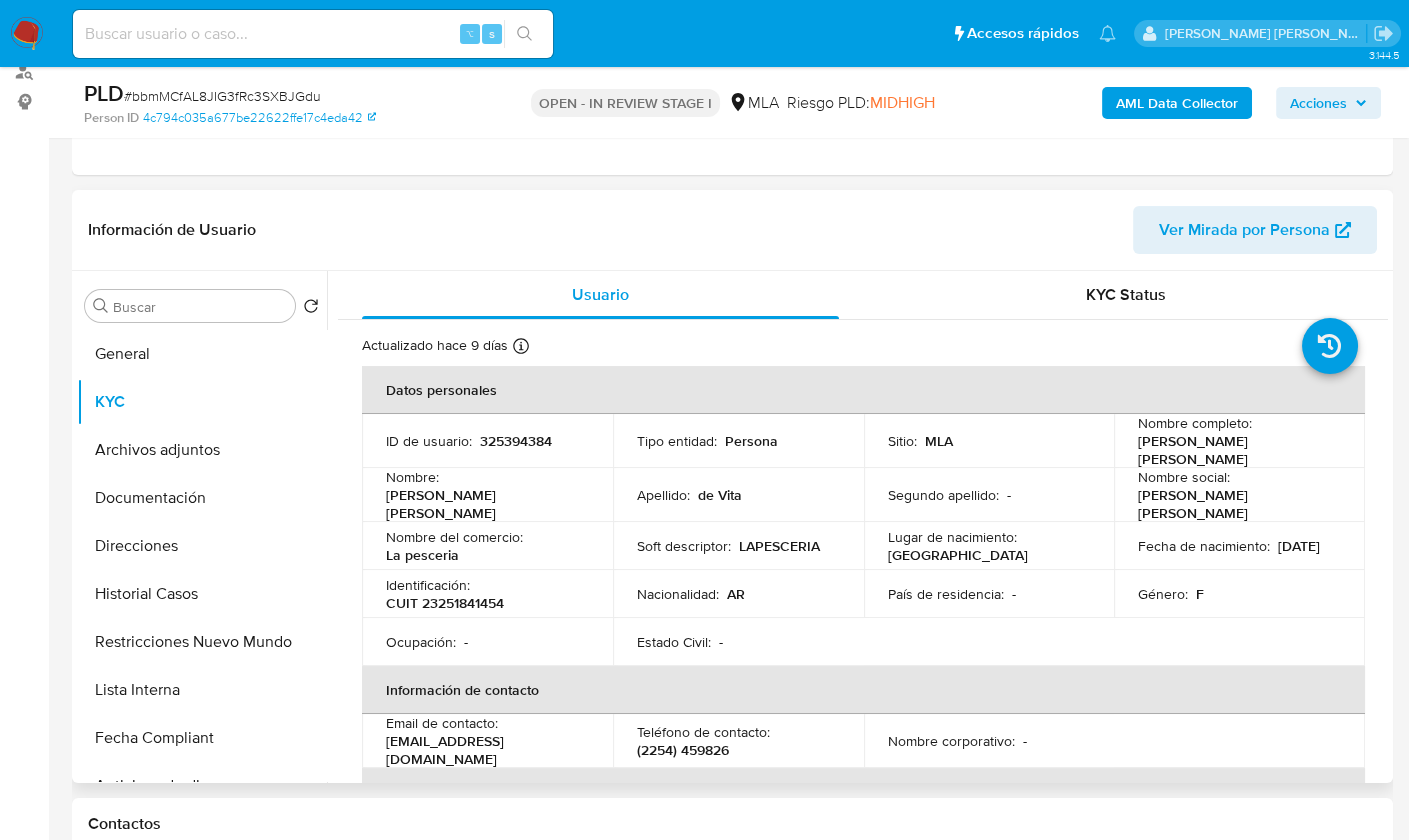 click on "Información de Usuario Ver Mirada por Persona" at bounding box center [732, 230] 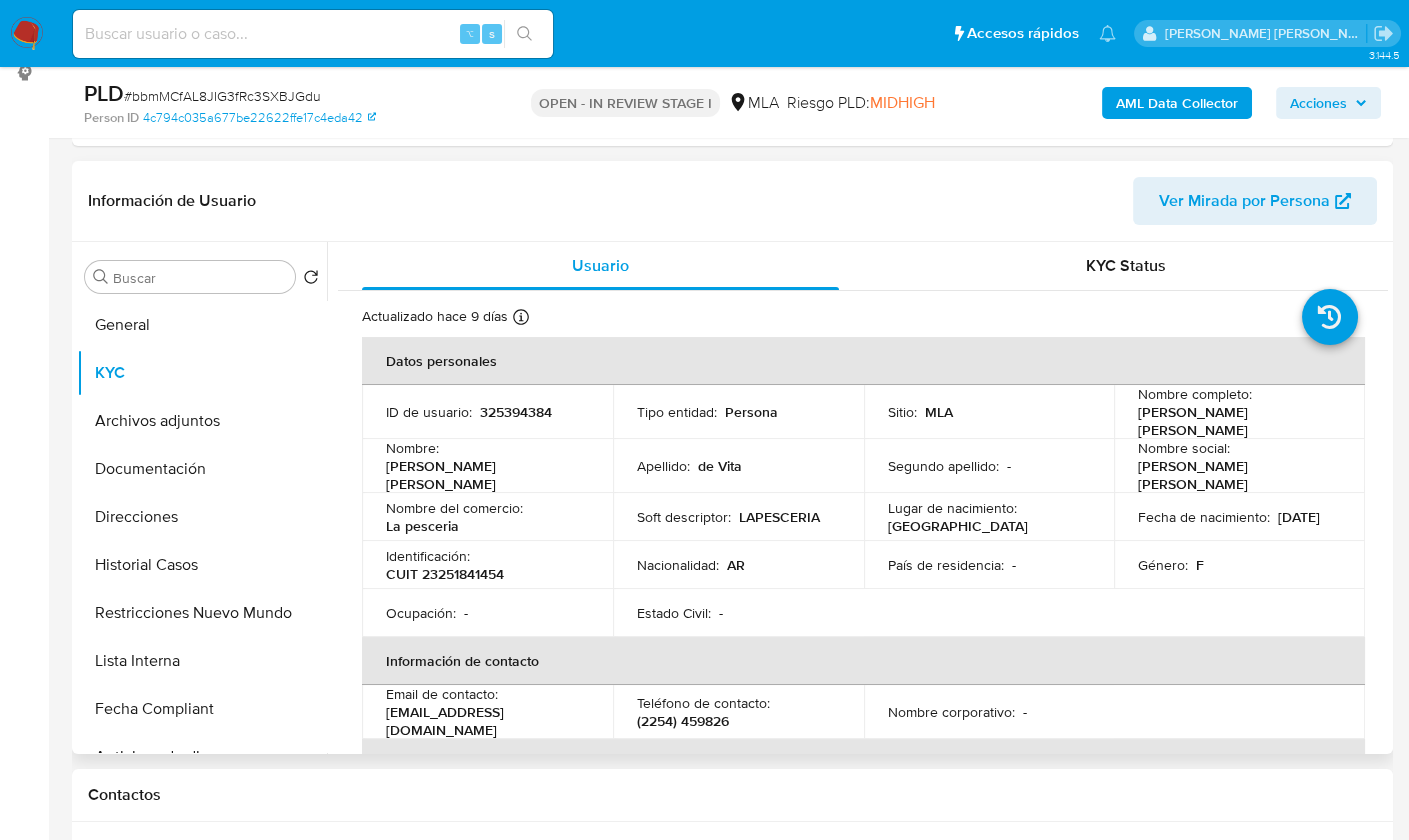 scroll, scrollTop: 281, scrollLeft: 0, axis: vertical 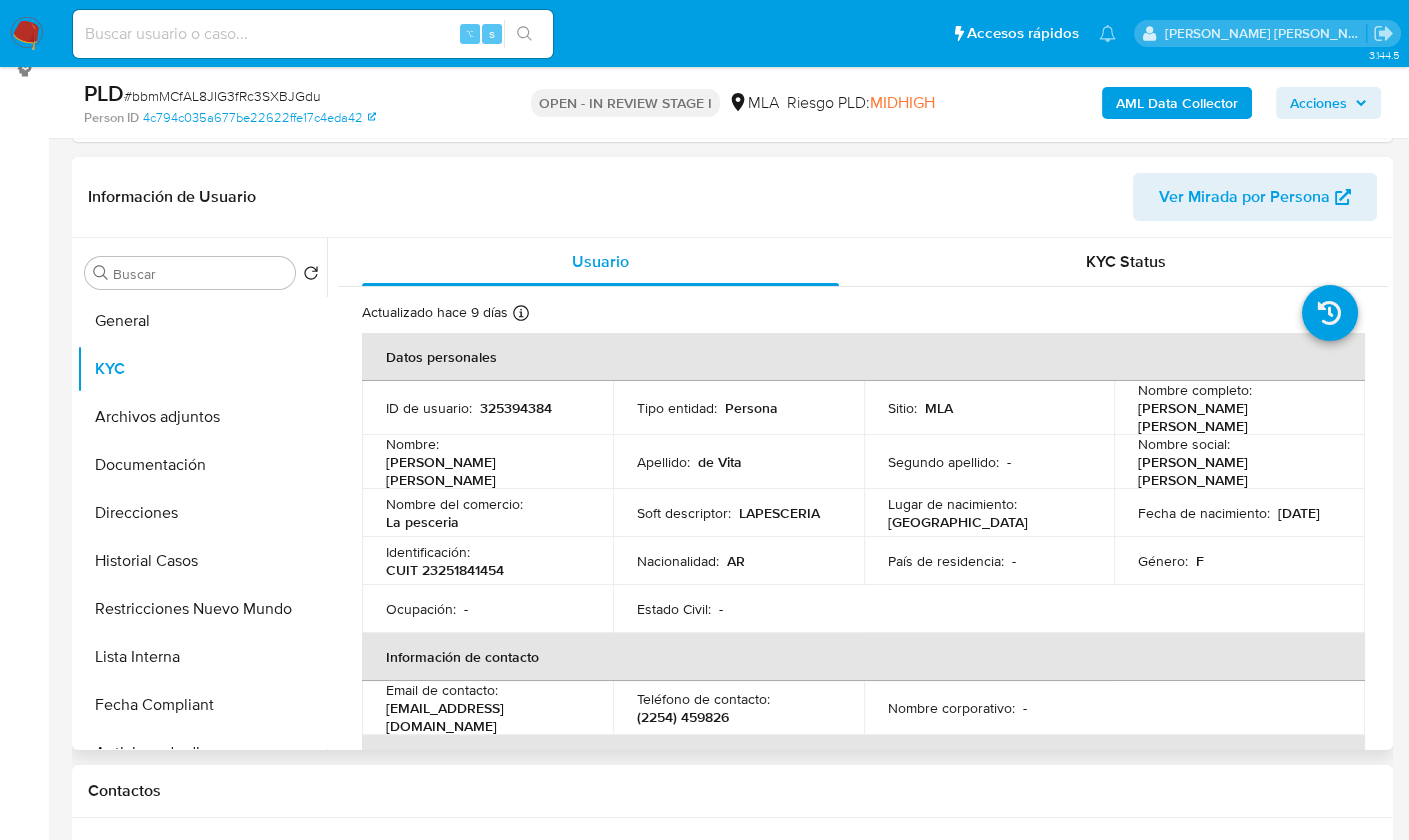 click on "Información de Usuario Ver Mirada por Persona" at bounding box center [732, 197] 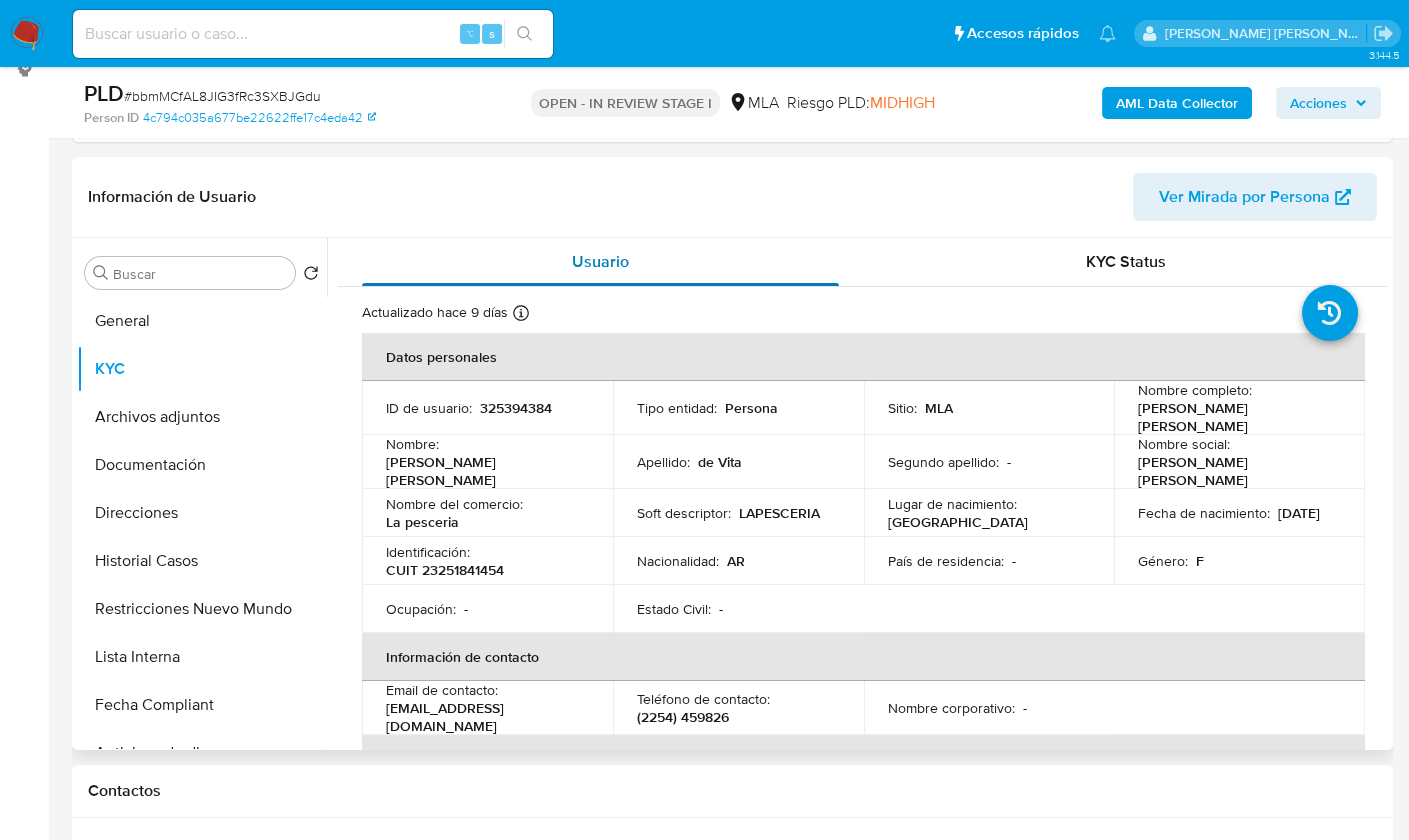 click on "Usuario" at bounding box center [600, 262] 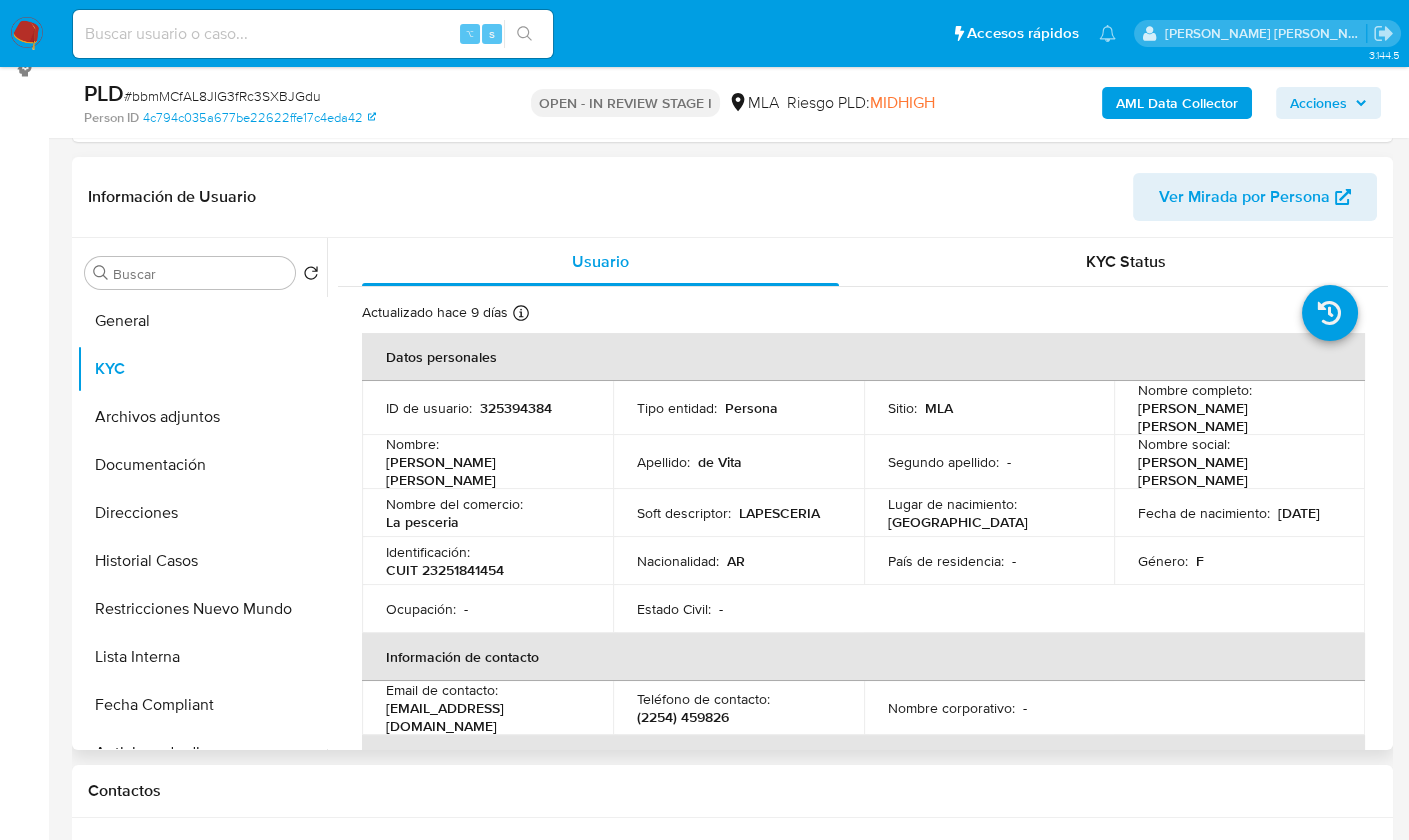 click on "Información de Usuario Ver Mirada por Persona" at bounding box center [732, 197] 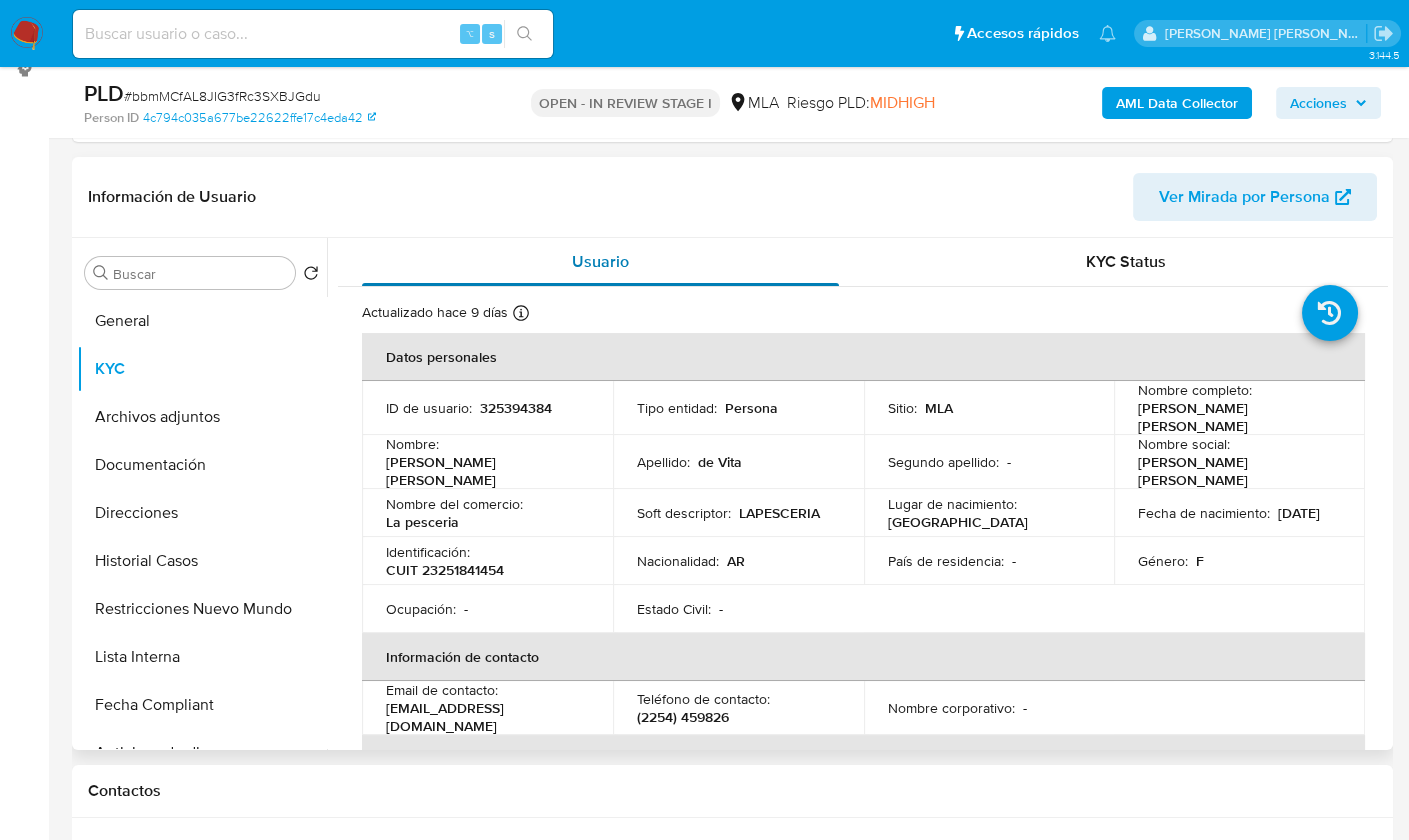 click on "Usuario" at bounding box center (600, 261) 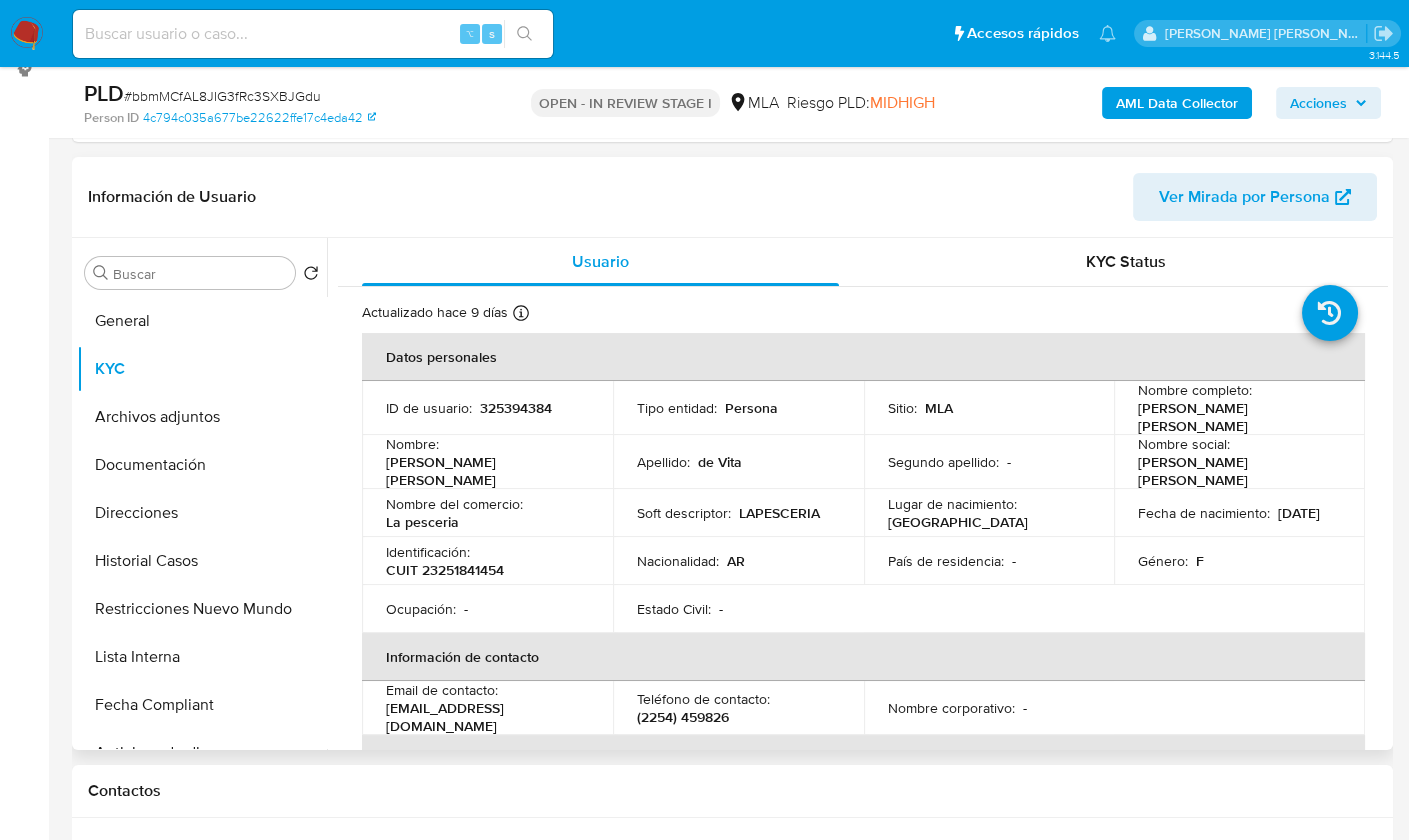 click on "Información de Usuario Ver Mirada por Persona" at bounding box center [732, 197] 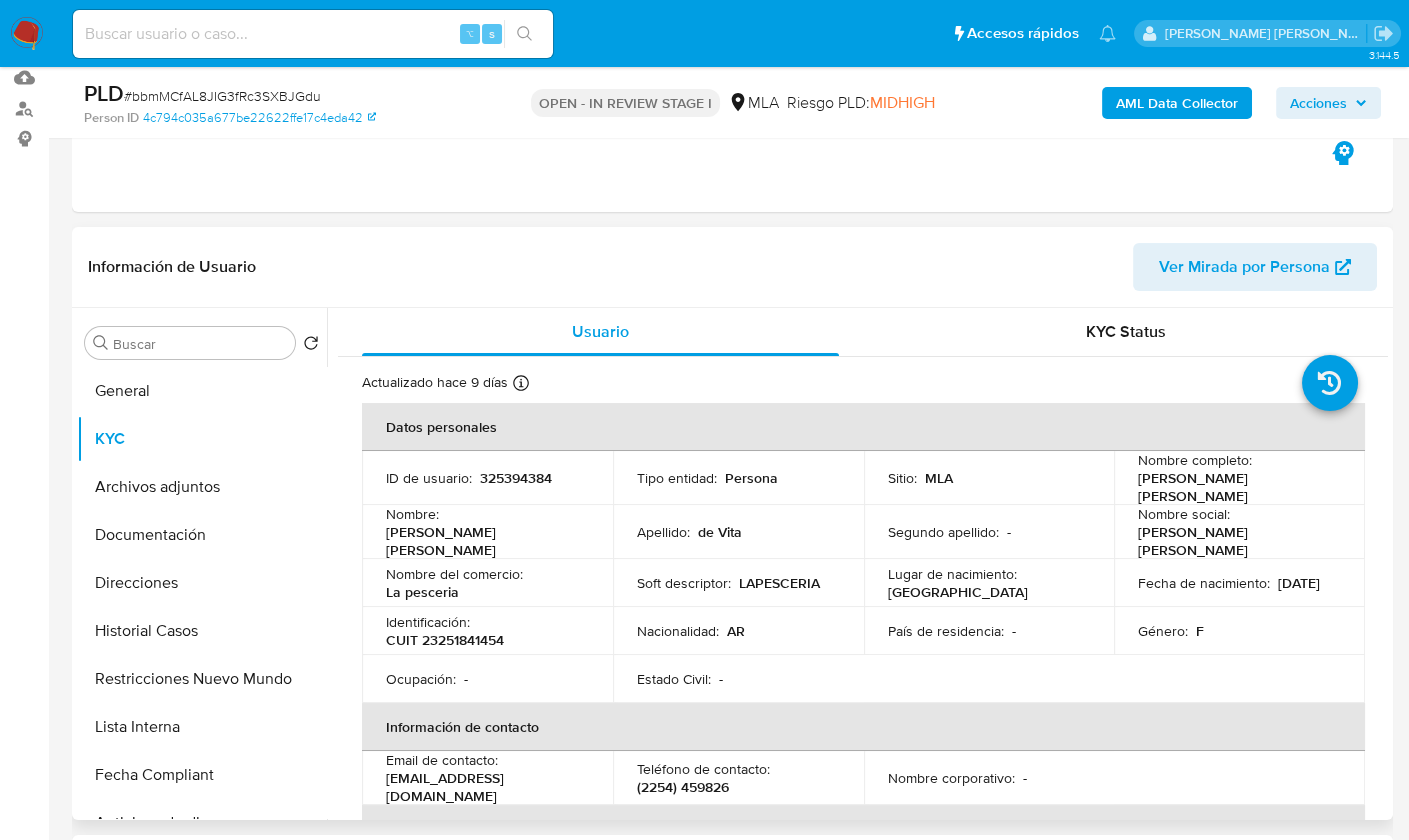 scroll, scrollTop: 181, scrollLeft: 0, axis: vertical 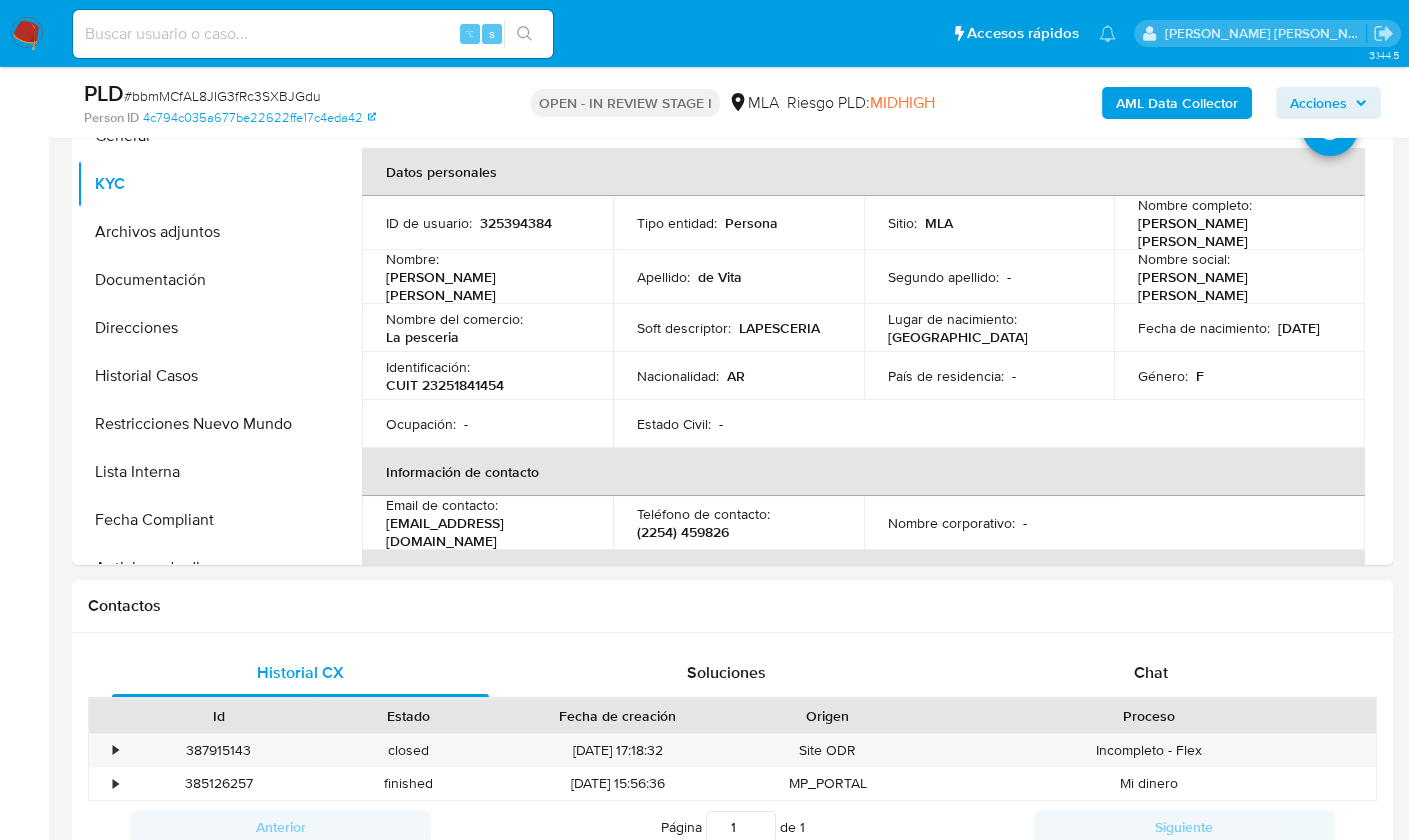 click on "Historial CX Soluciones Chat Id Estado Fecha de creación Origen Proceso • 387915143 closed 01/06/2025 17:18:32 Site ODR Incompleto - Flex • 385126257 finished 15/05/2025 15:56:36 MP_PORTAL Mi dinero Anterior Página   1   de   1 Siguiente Cargando... Nuevo Contacto 18/06/2025 18:05:58 Hola,
Esperamos que te encuentres muy bien.
Te consultamos si tuviste oportunidad de leer el requerimiento de información/documentación que te enviamos a través de este mismo canal.
Es importante que sepas que, en el caso de que no respondas a lo solicitado, tu cuenta podría ser inhabilitada conforme lo establecido en los términos y condiciones de uso de Mercado P
ago cláusula 1.1.
Aguardamos tu respuesta.
Muchas gracias.
Saludos.
El equipo de Mercado Pago
23/06/2025 12:48:00 Enviar Configuración para el envío de chat Esperar Respuesta (días) El número debe ser mayor a 0 y menor a 31 Días laborales Seleccione una criticidad para el pendiente Seleccione una opción Campo requerido Solución" at bounding box center [732, 775] 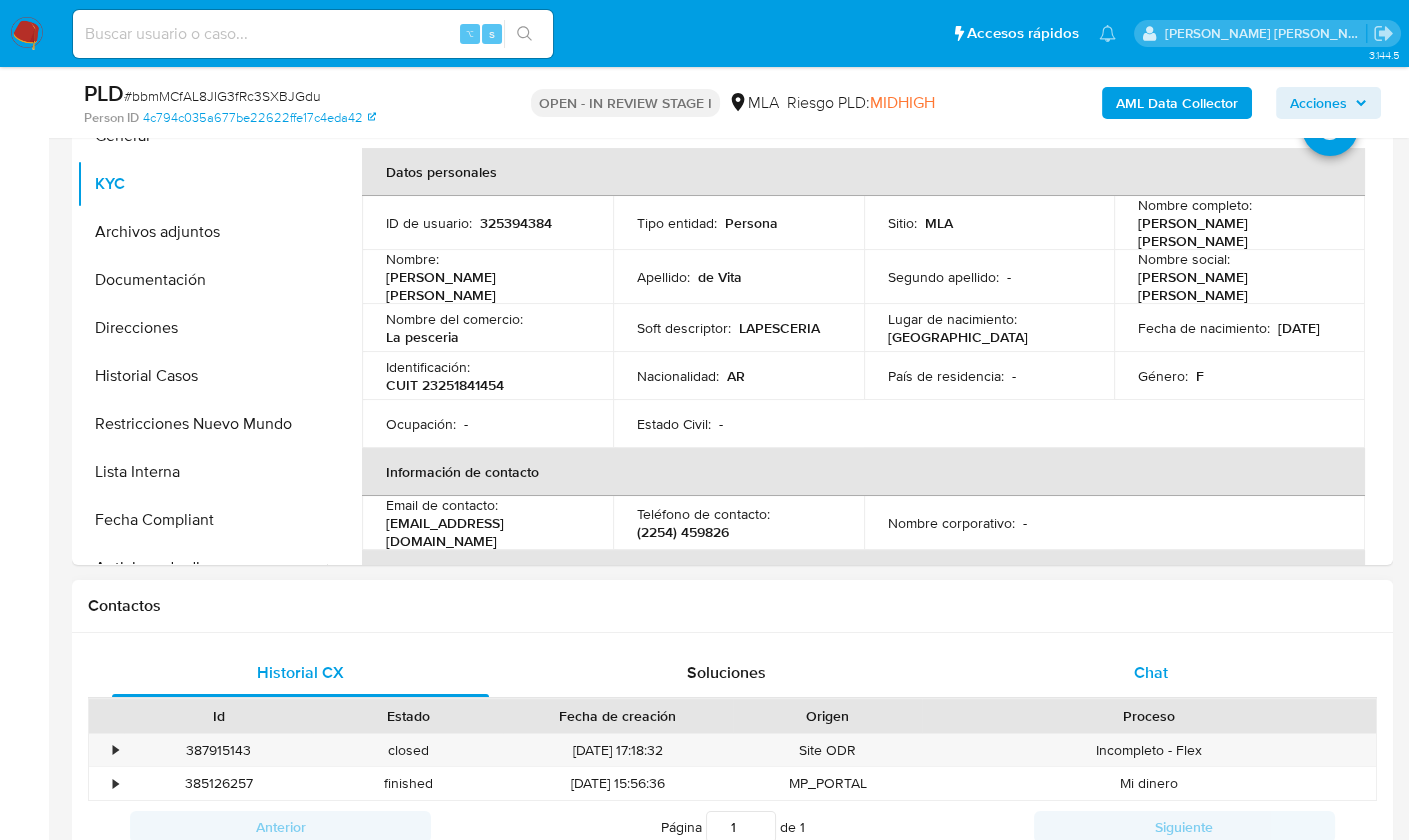 click on "Chat" at bounding box center (1151, 673) 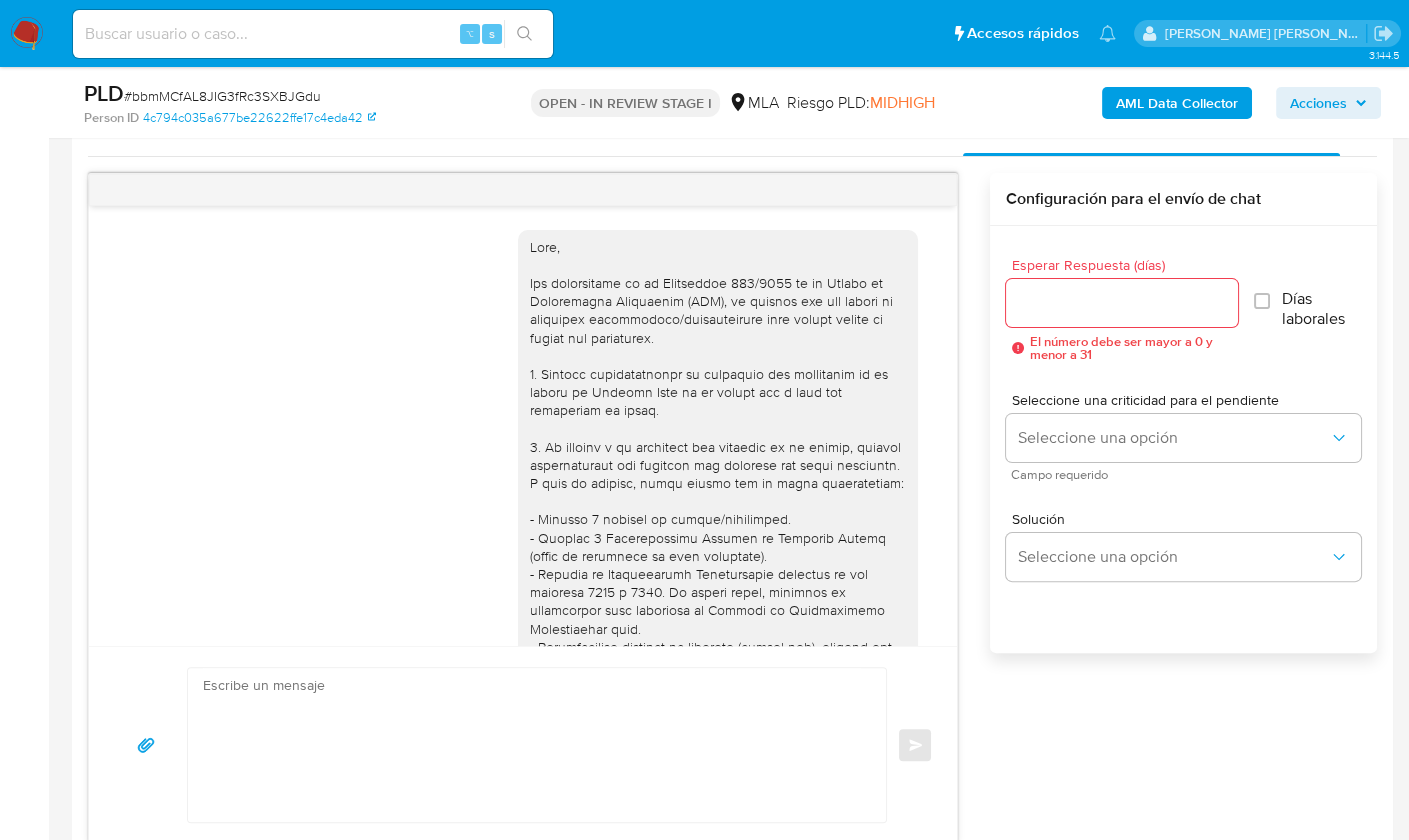 scroll, scrollTop: 1019, scrollLeft: 0, axis: vertical 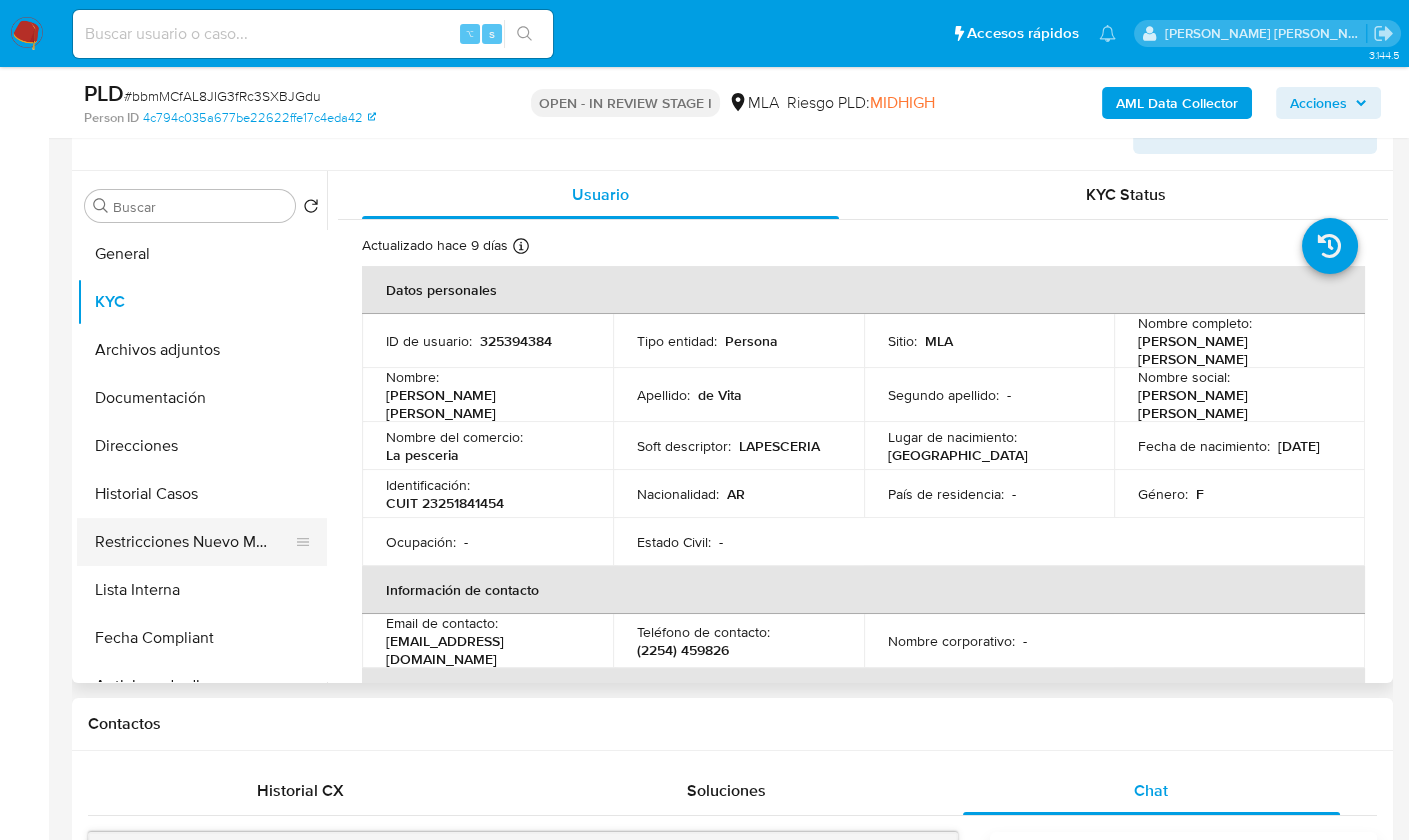 click on "Restricciones Nuevo Mundo" at bounding box center (194, 542) 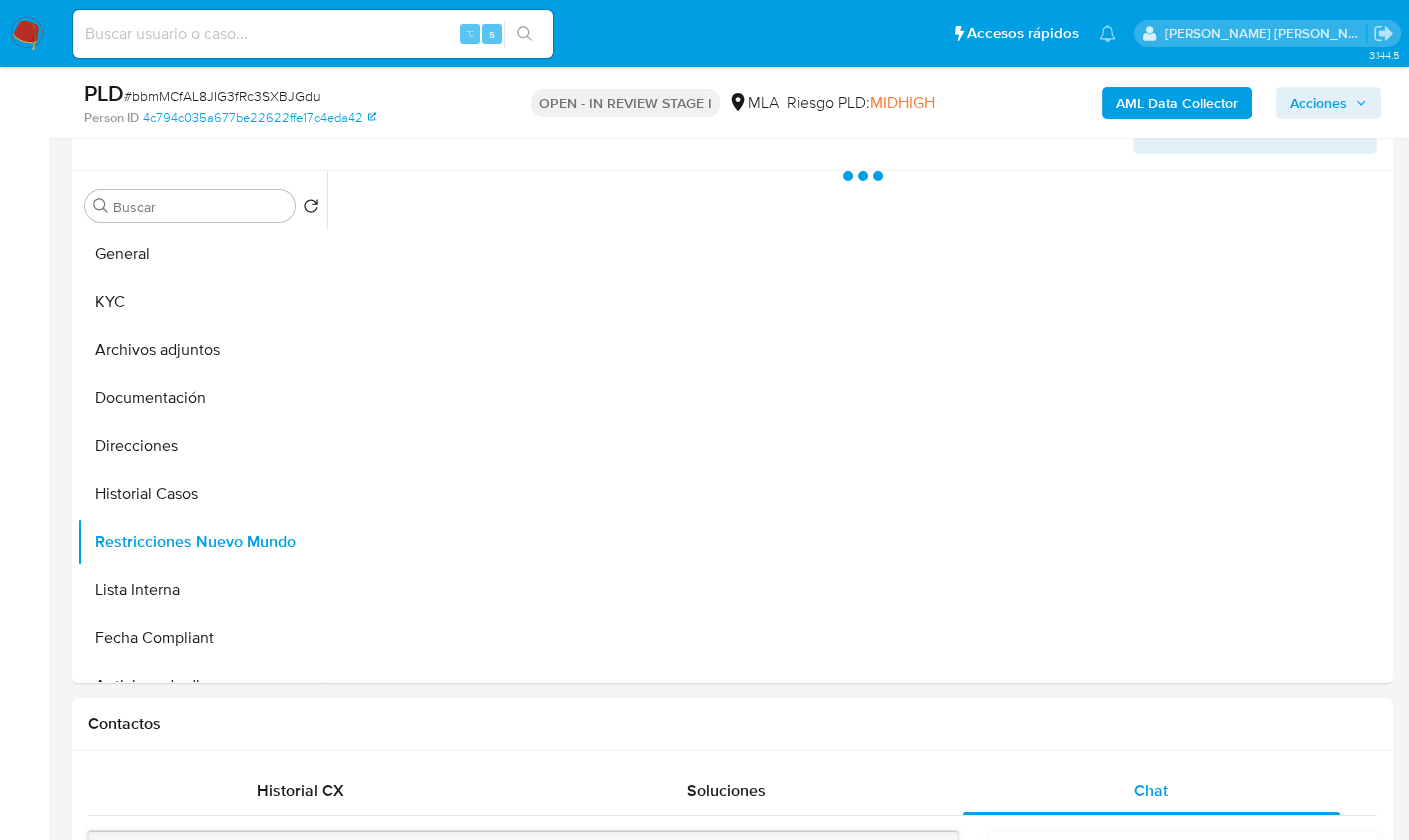 click on "AML Data Collector" at bounding box center (1177, 103) 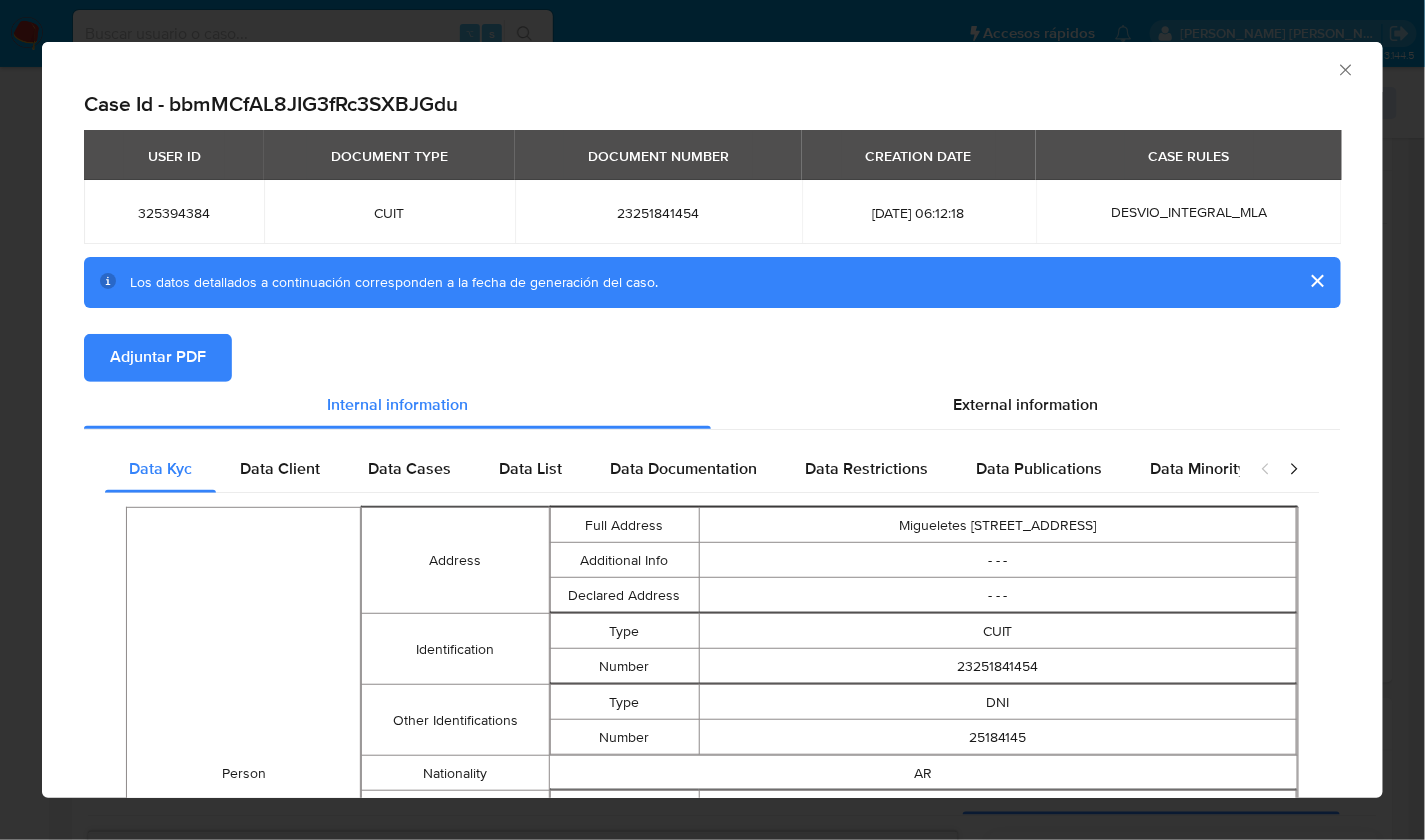 click on "Adjuntar PDF" at bounding box center [158, 358] 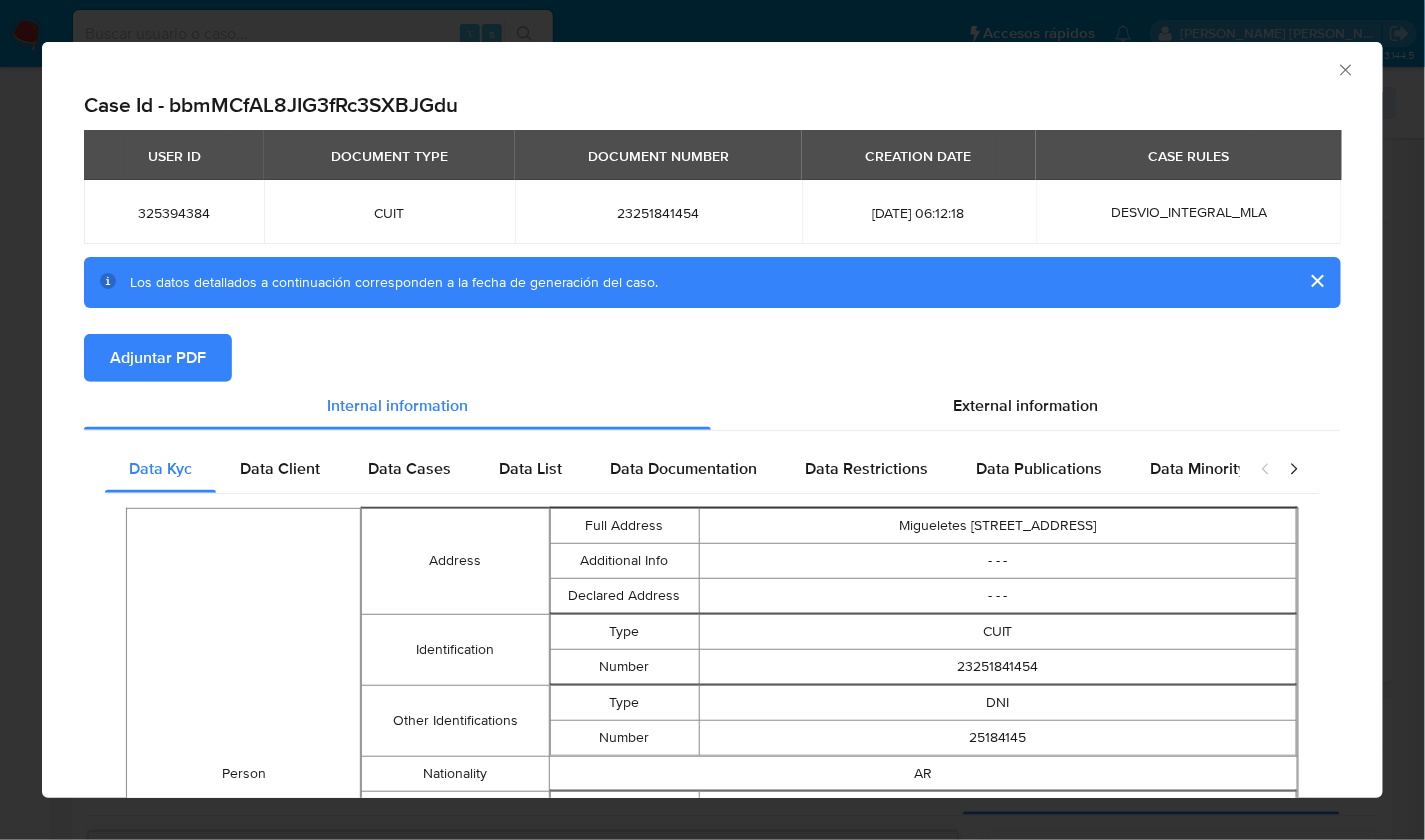 click 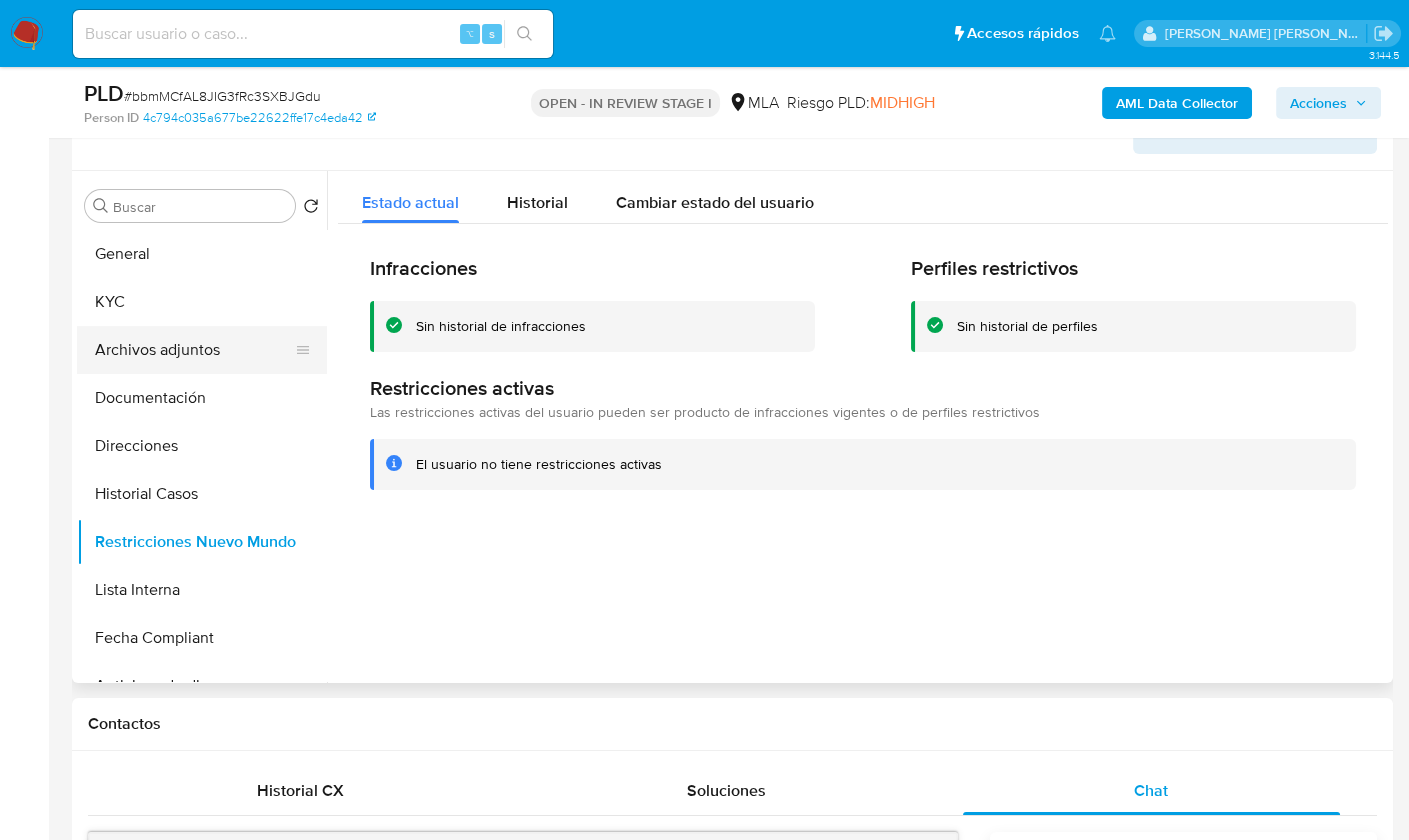 click on "Archivos adjuntos" at bounding box center (194, 350) 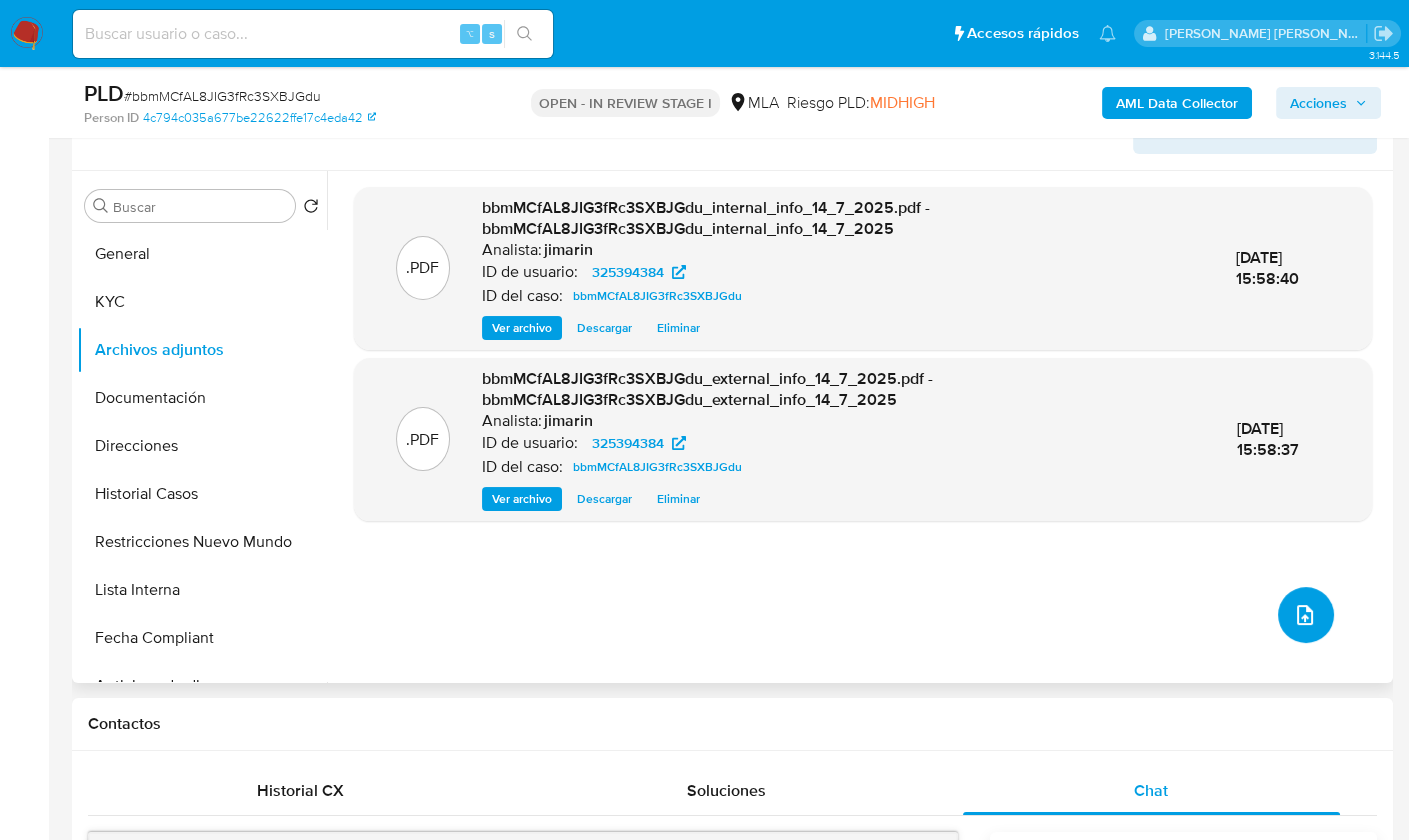 click at bounding box center [1306, 615] 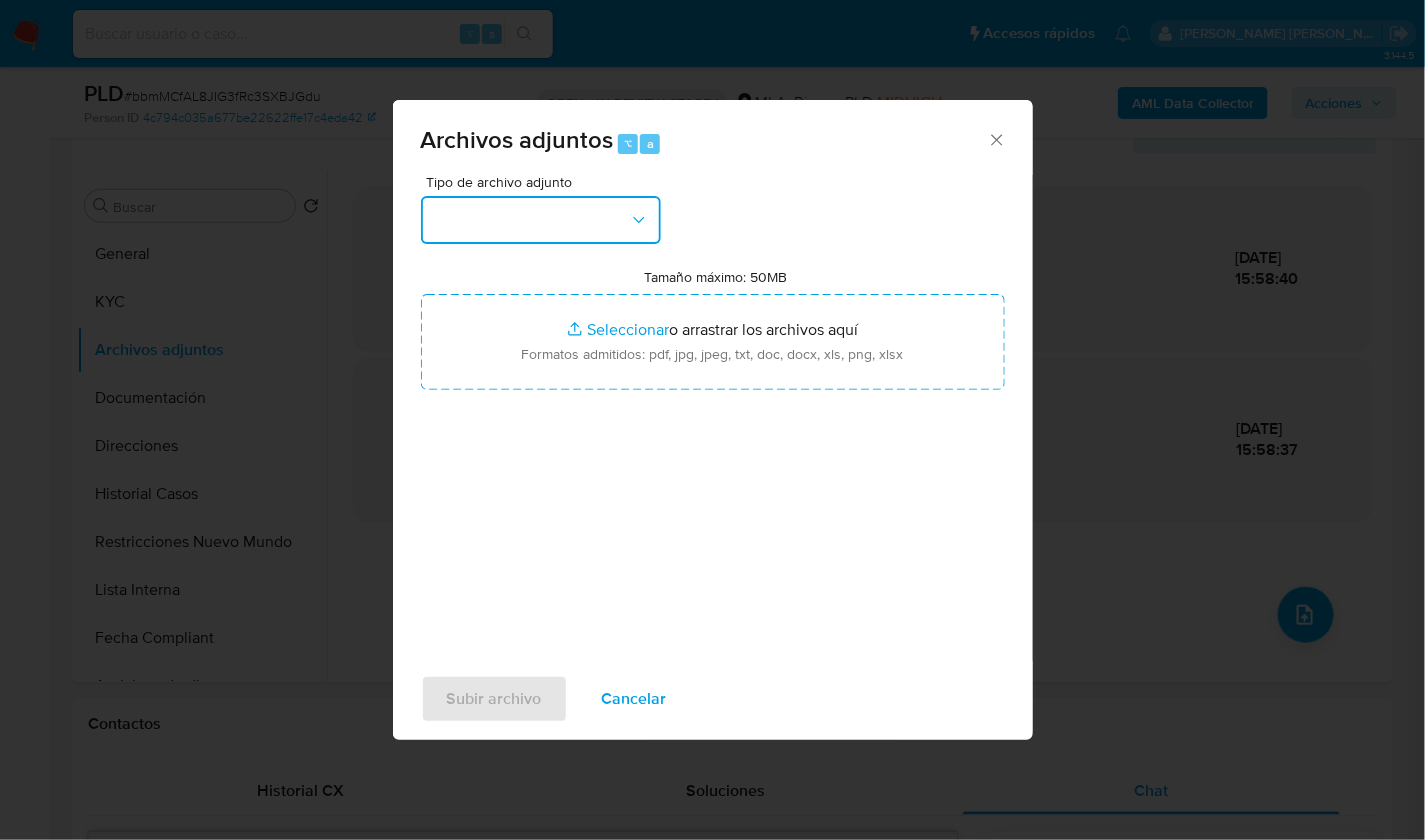 click at bounding box center (541, 220) 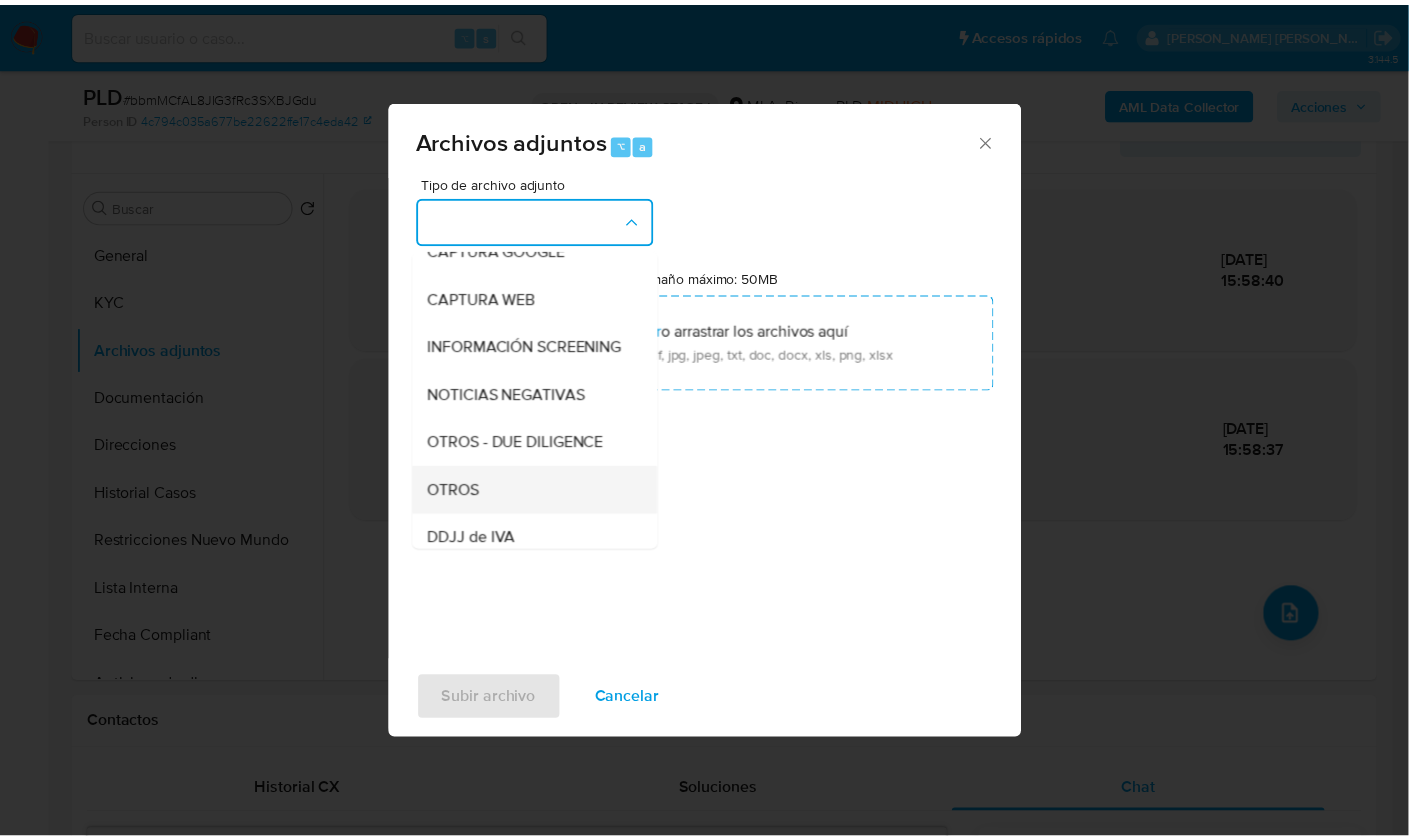 scroll, scrollTop: 259, scrollLeft: 0, axis: vertical 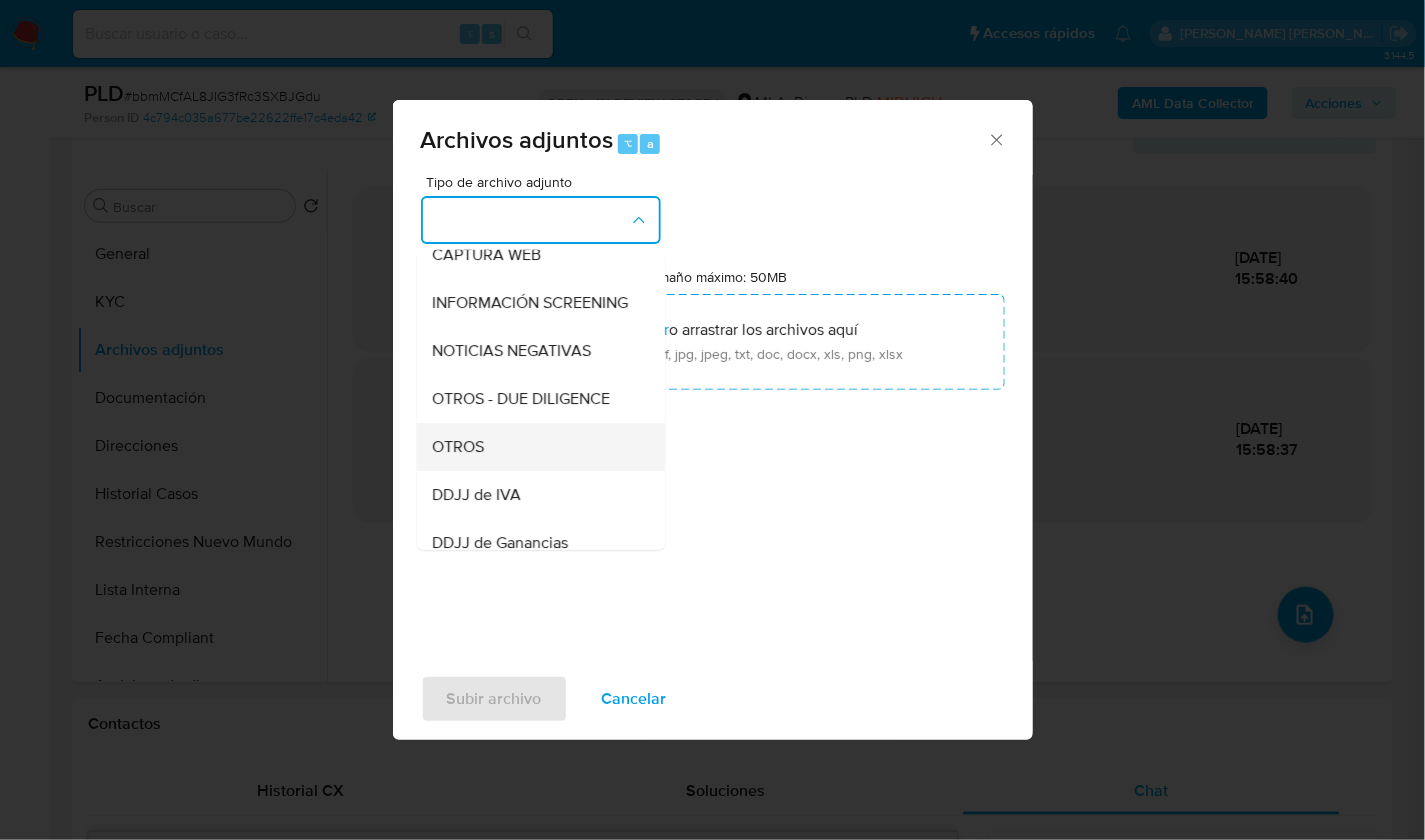 click on "OTROS" at bounding box center [535, 446] 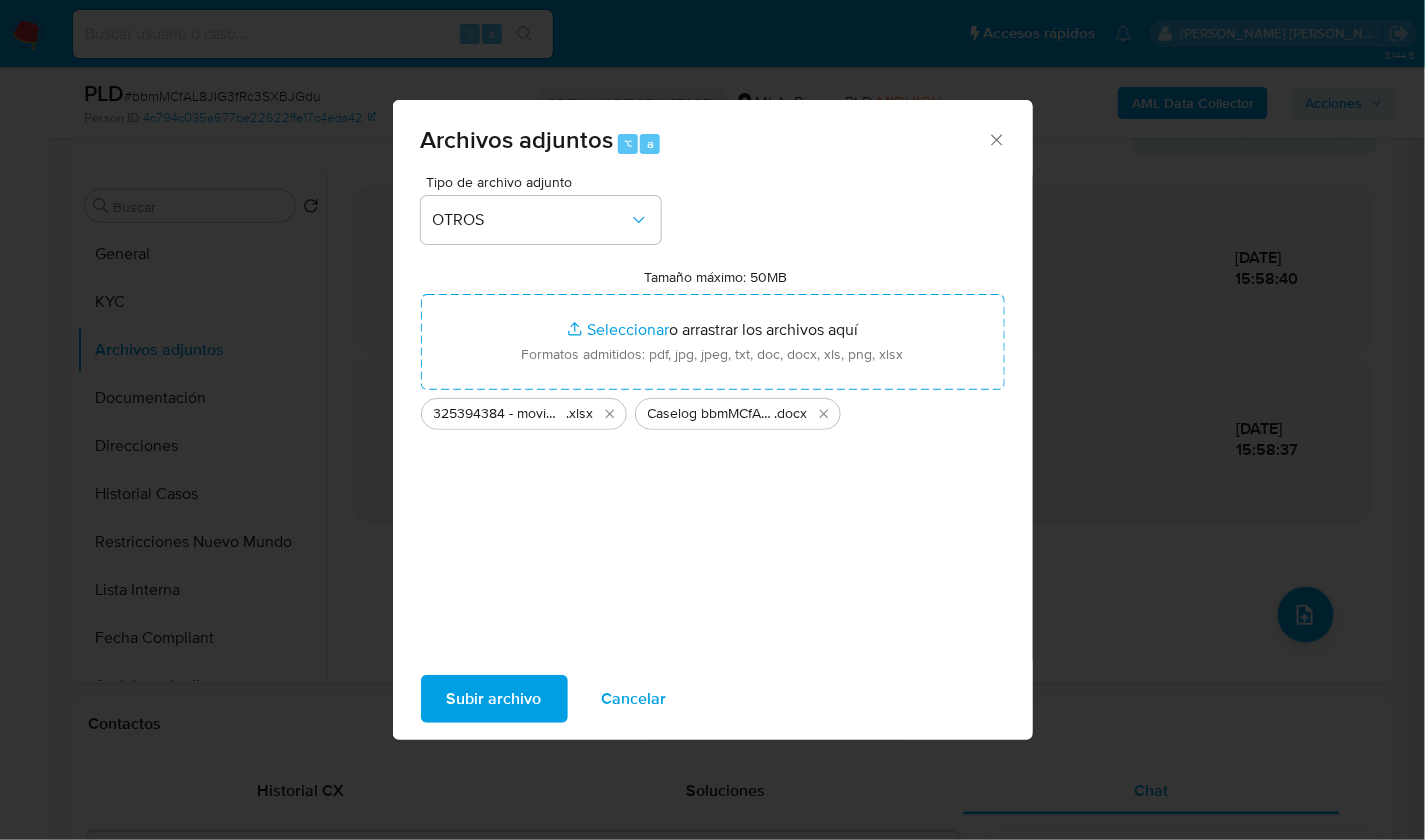 click on "Subir archivo" at bounding box center (494, 699) 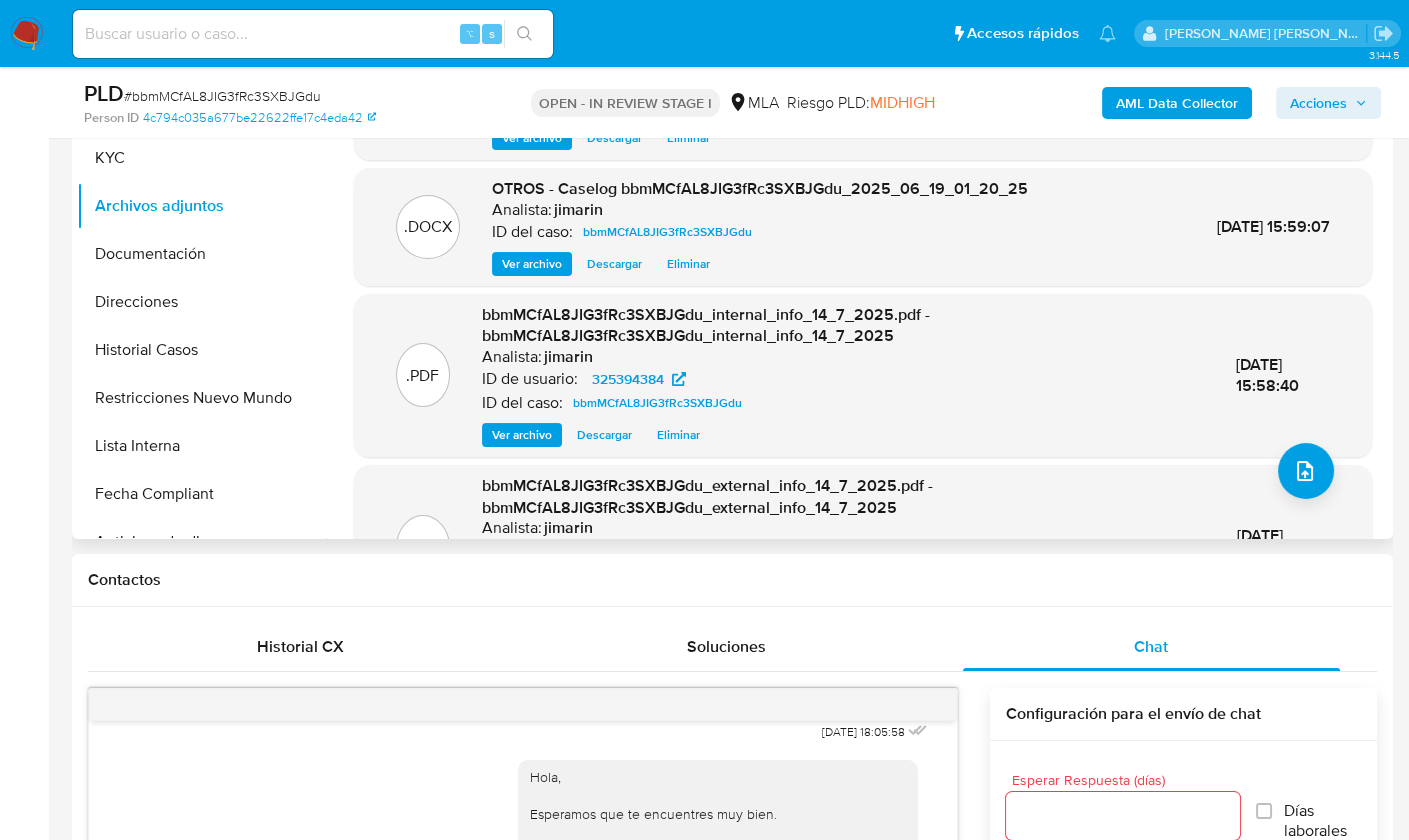 scroll, scrollTop: 342, scrollLeft: 0, axis: vertical 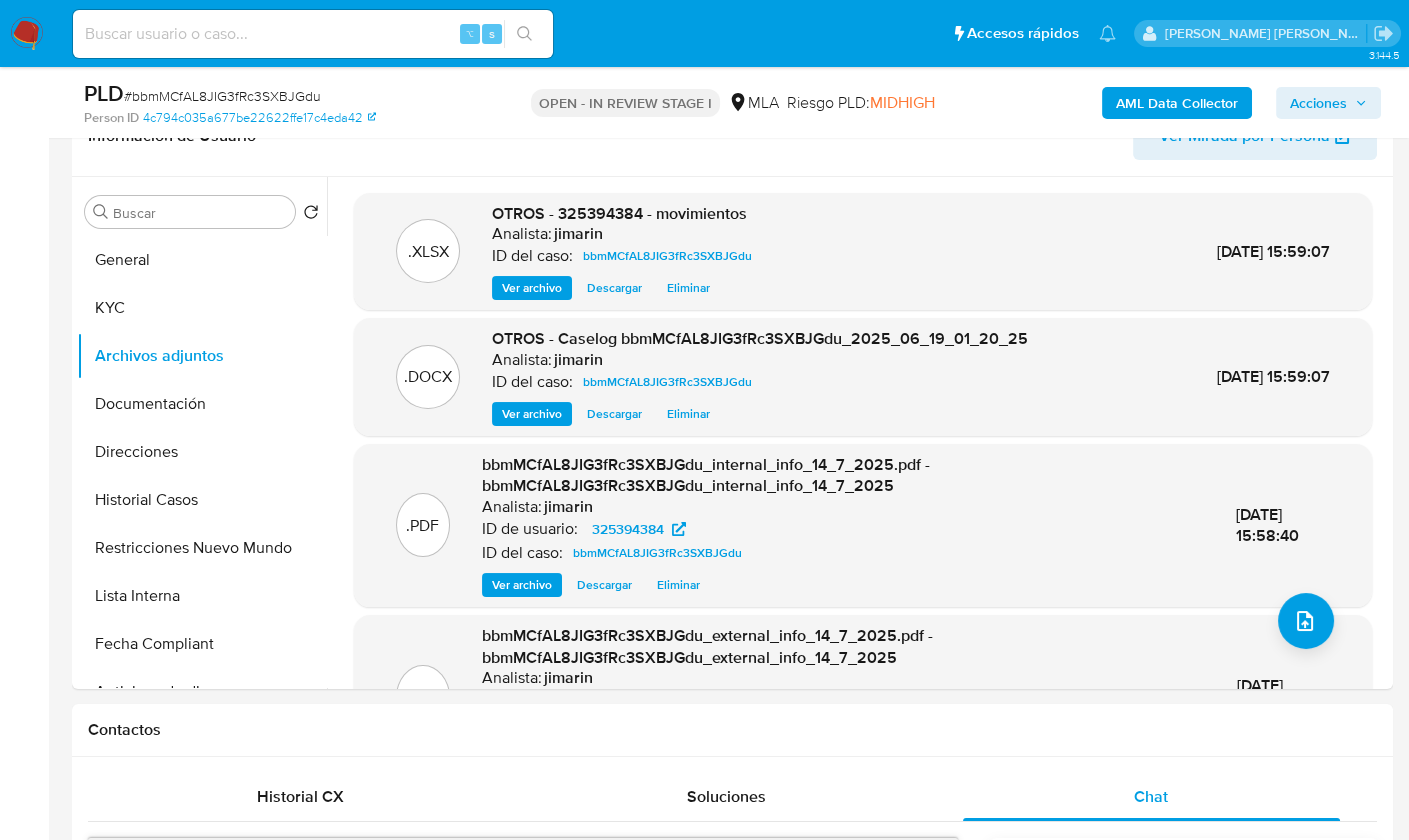 click on "Acciones" at bounding box center [1318, 103] 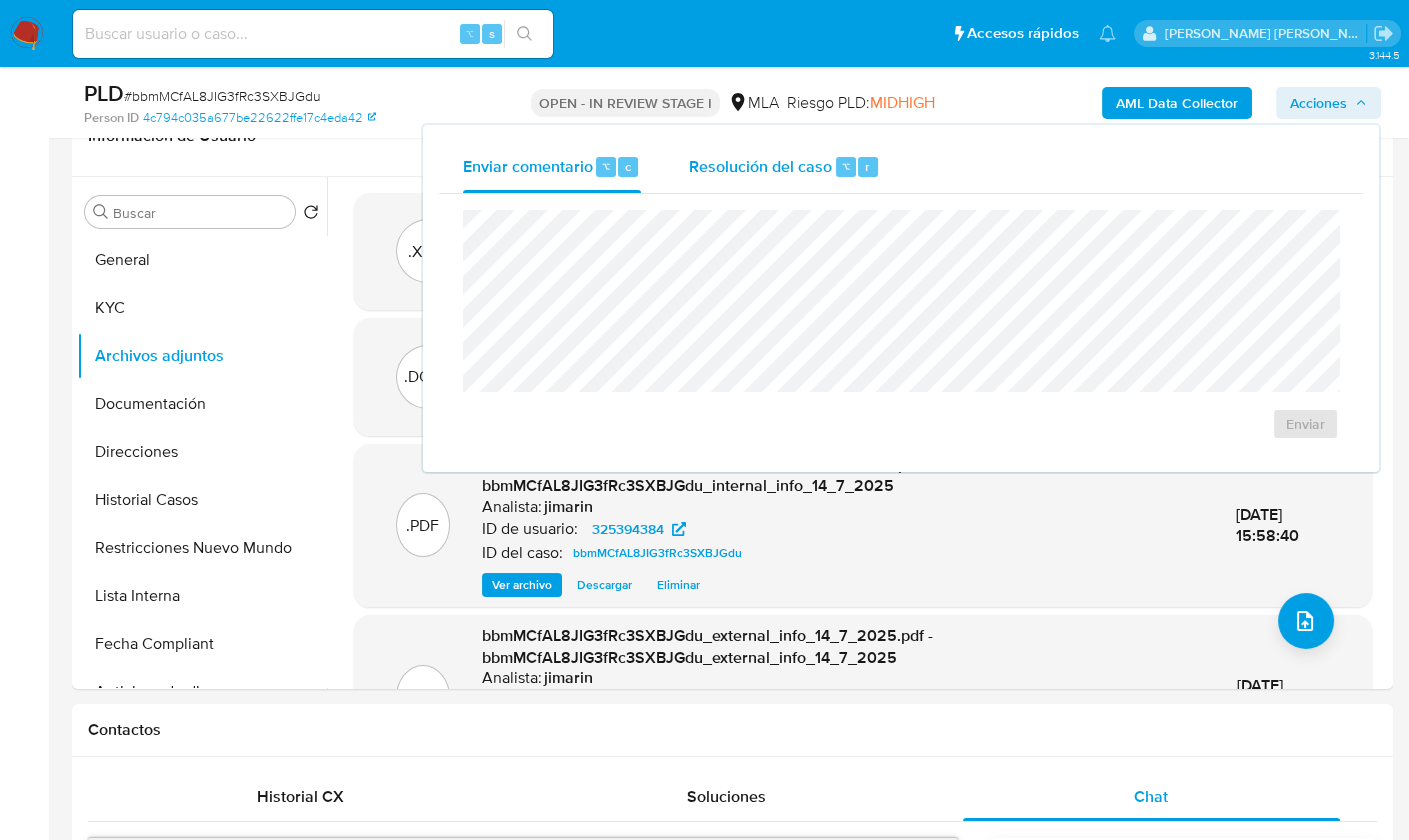 click on "Resolución del caso" at bounding box center [760, 165] 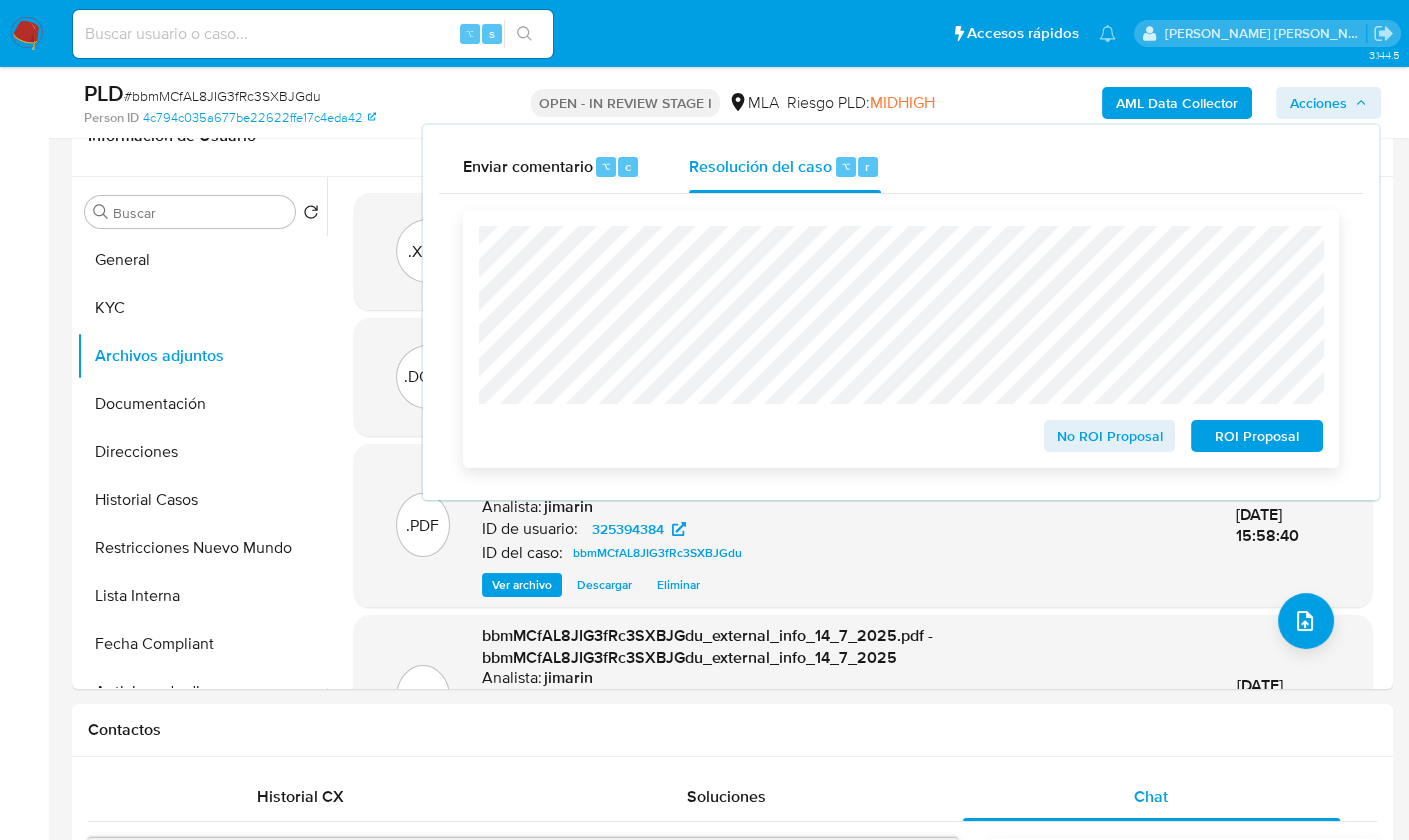 click on "No ROI Proposal" at bounding box center [1110, 436] 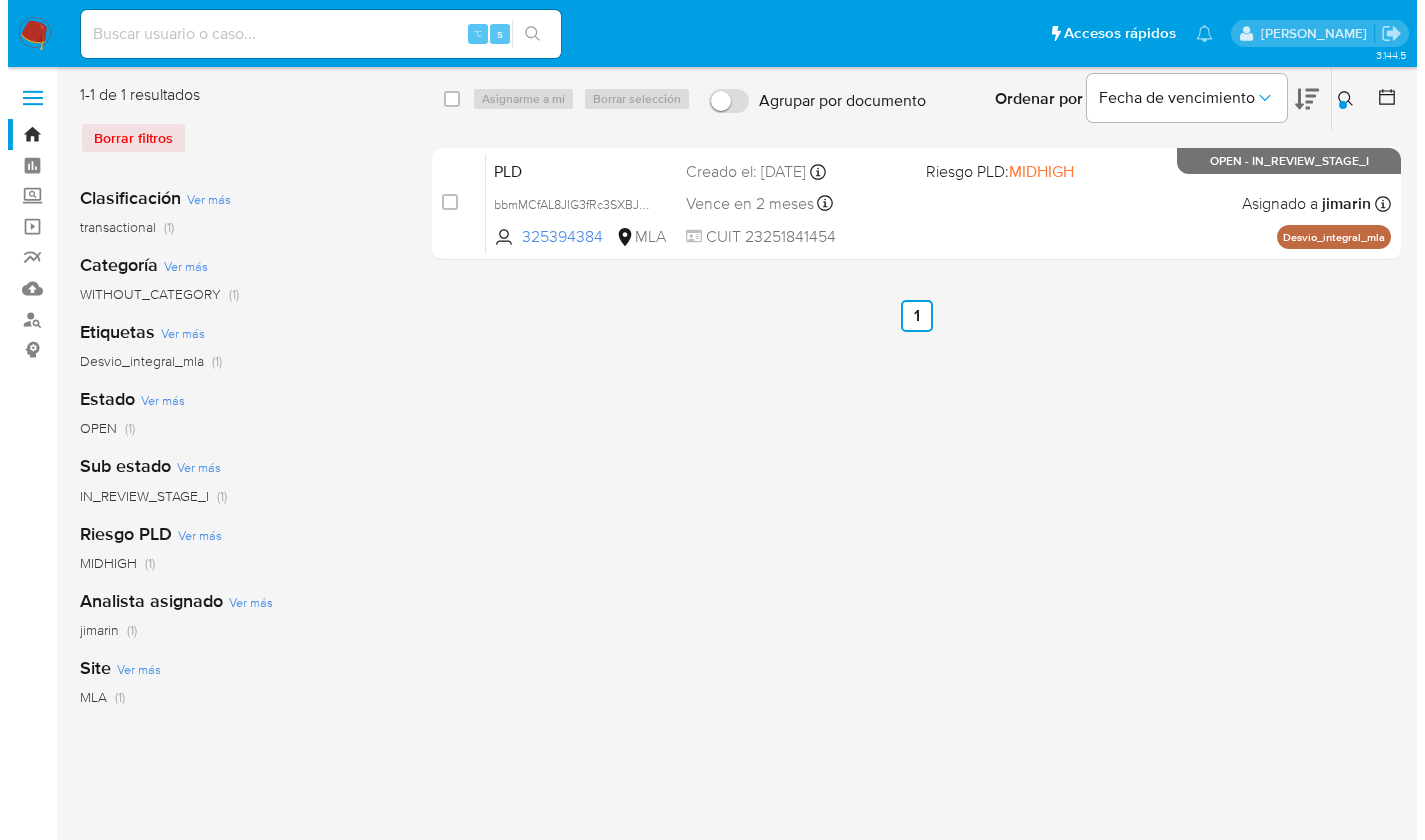 scroll, scrollTop: 0, scrollLeft: 0, axis: both 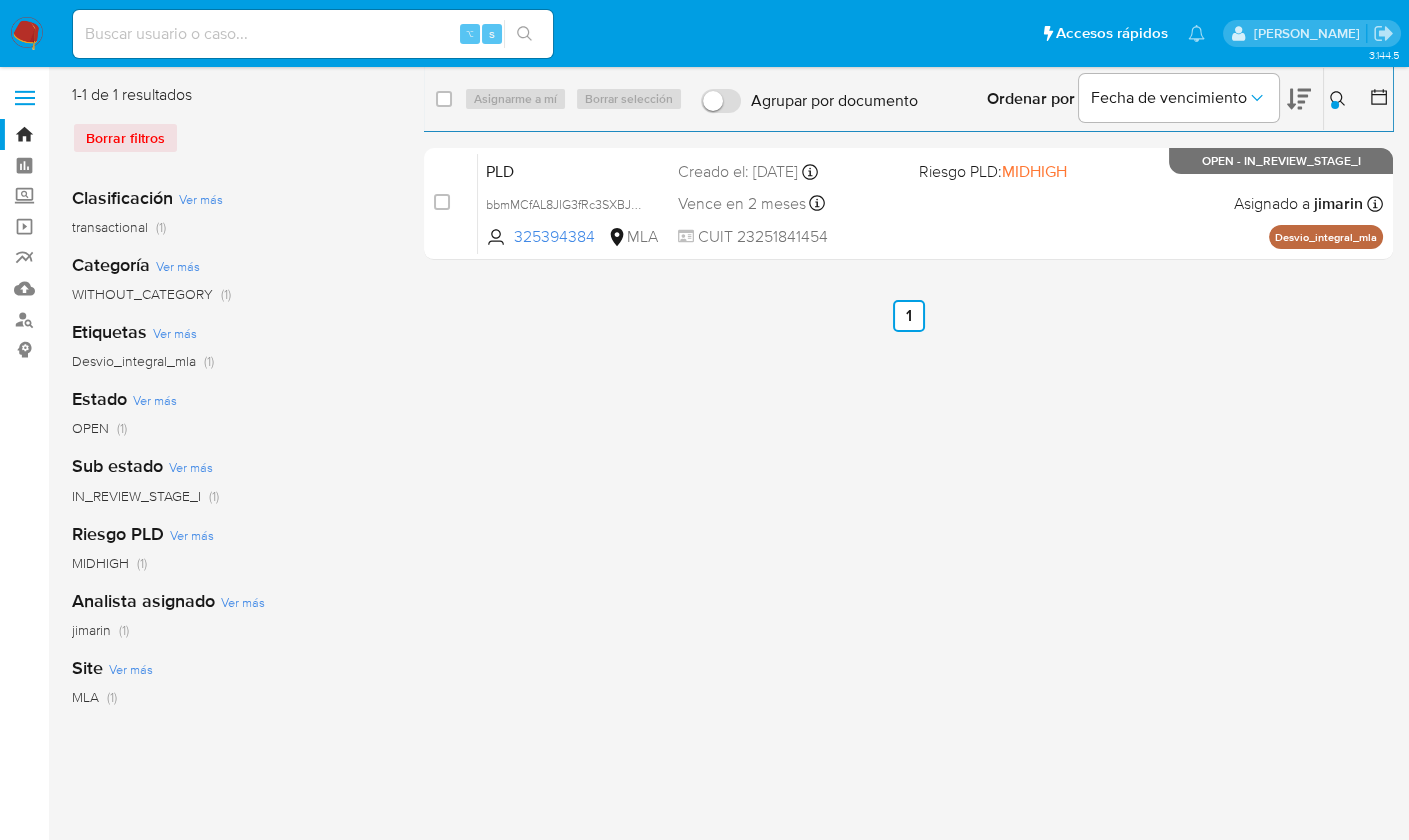 click 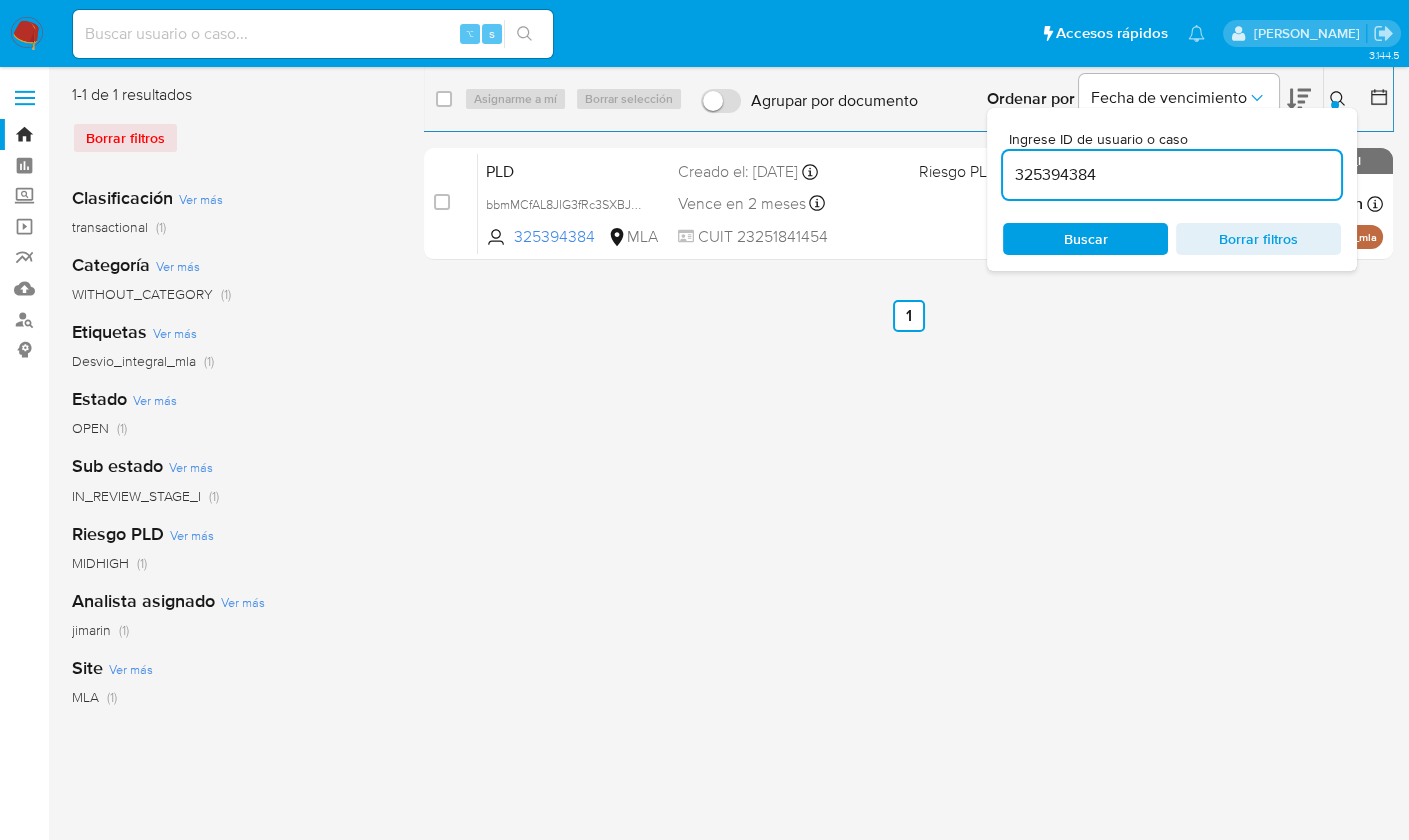 click on "325394384" at bounding box center (1172, 175) 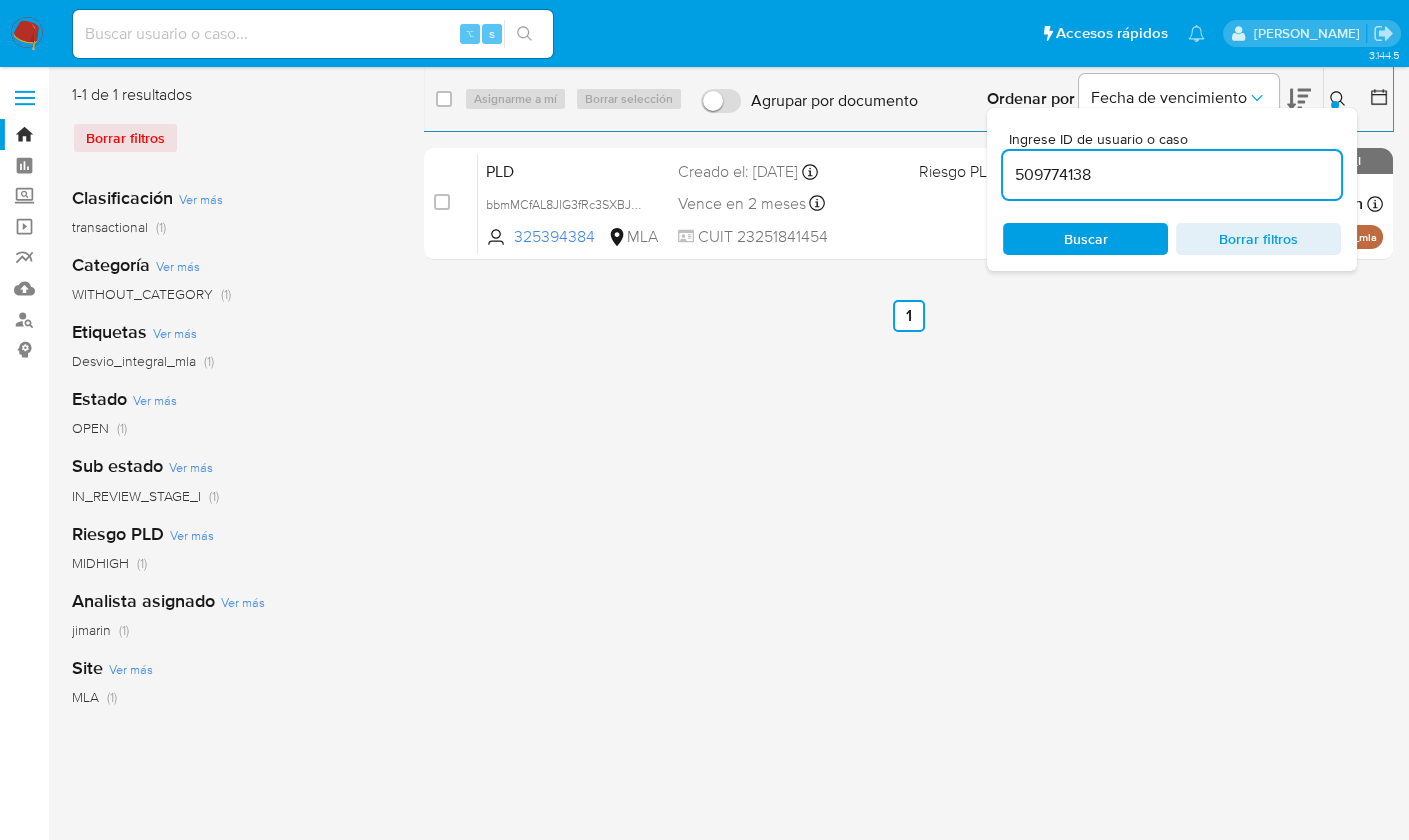 type on "509774138" 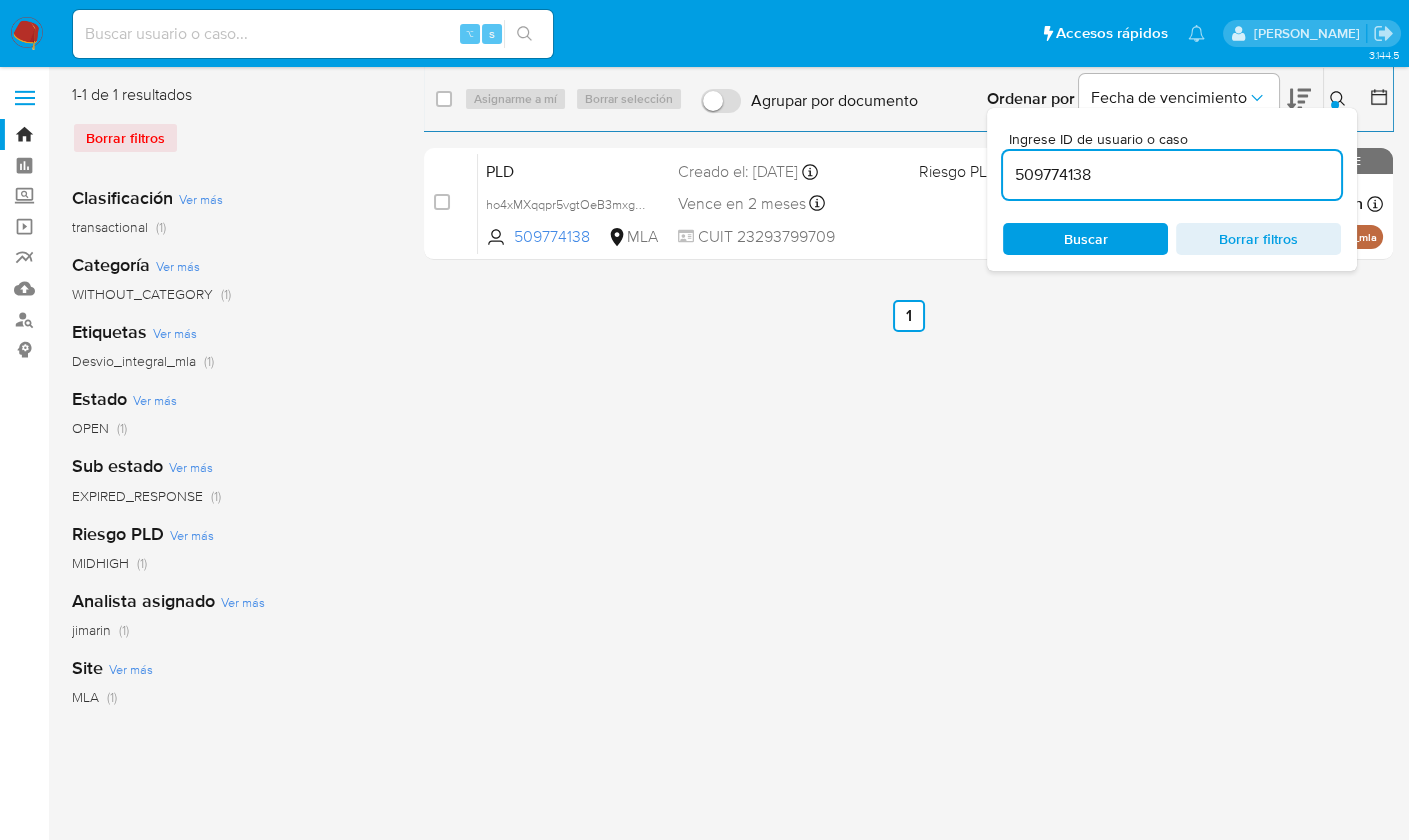 click at bounding box center [1340, 99] 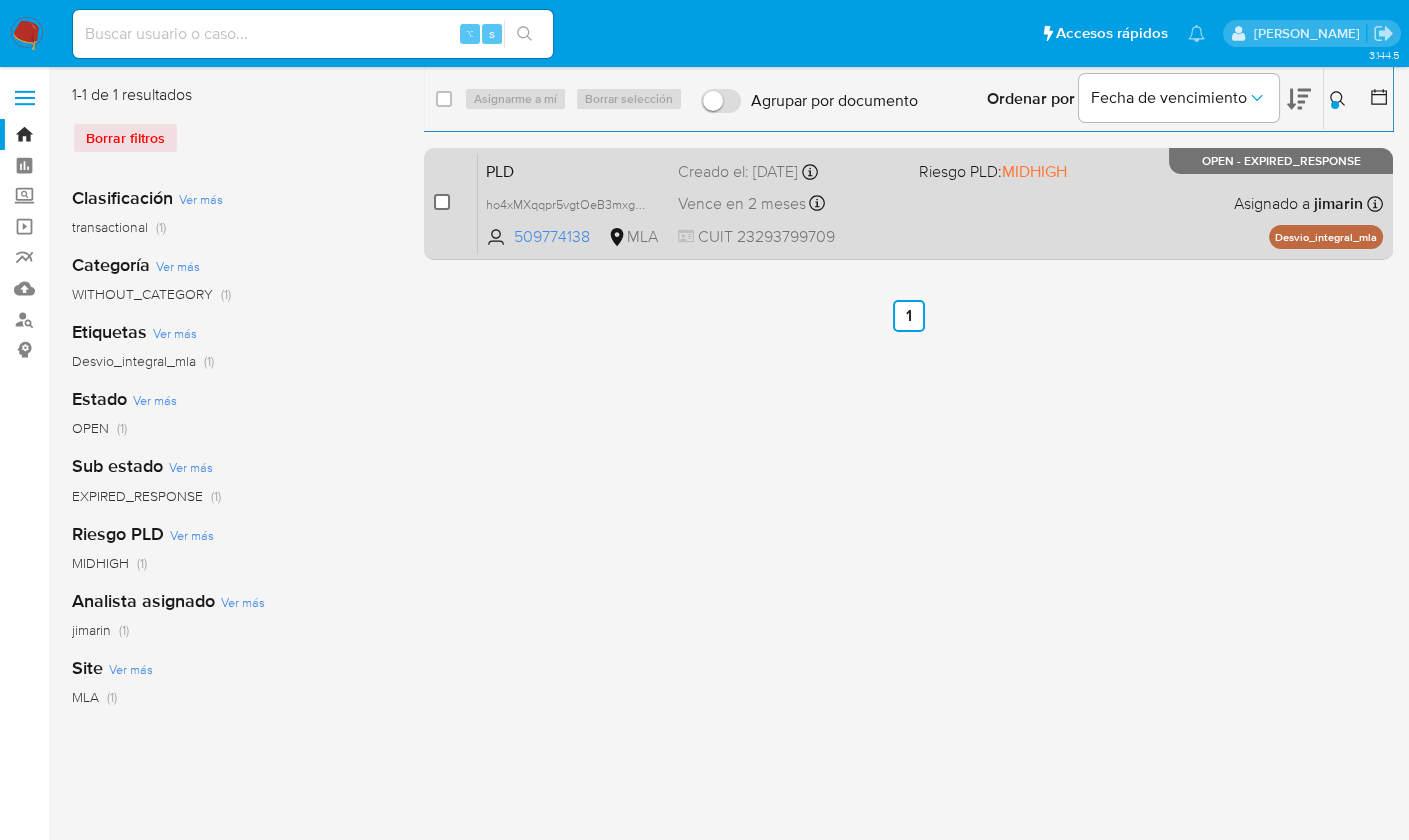 click at bounding box center (442, 202) 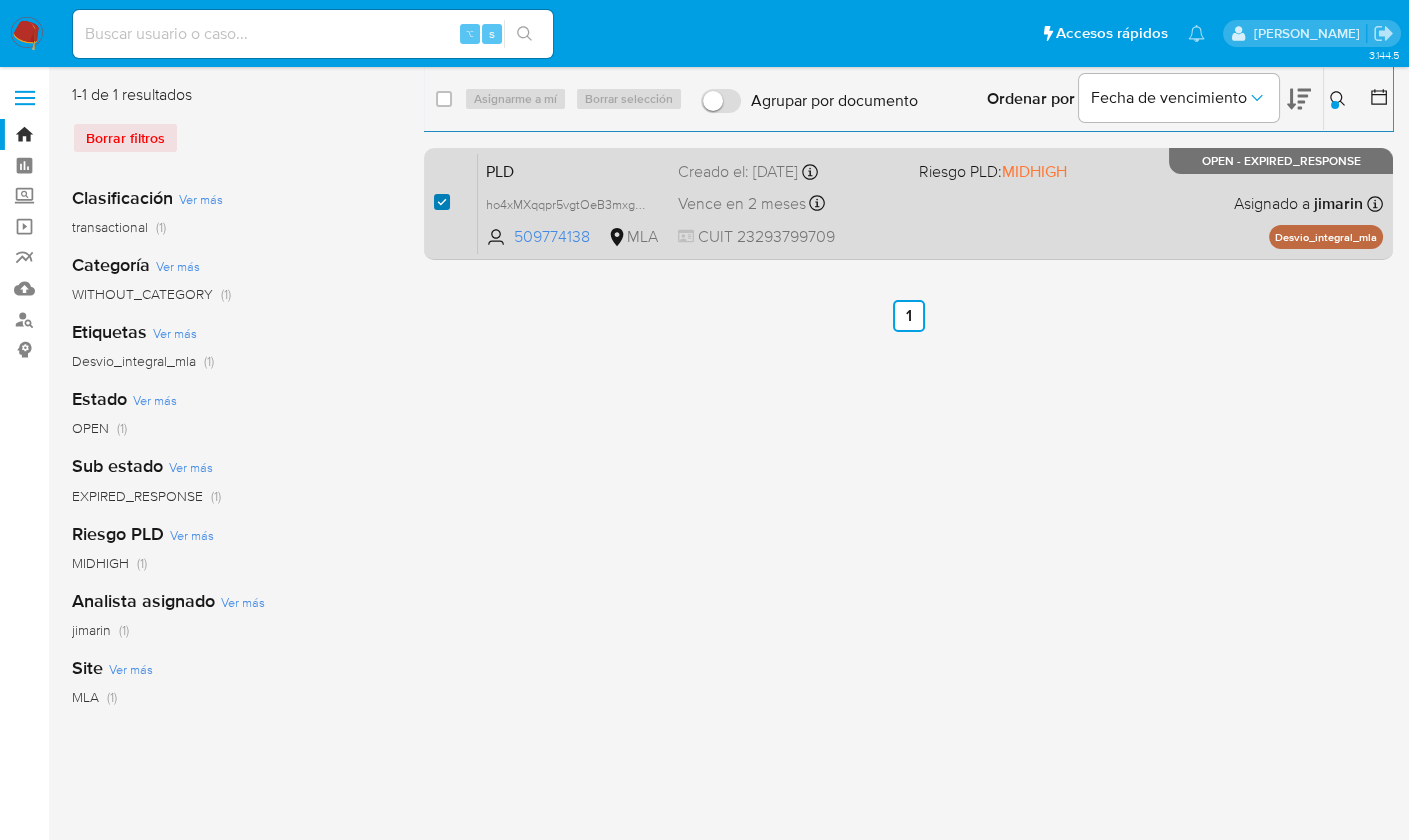 checkbox on "true" 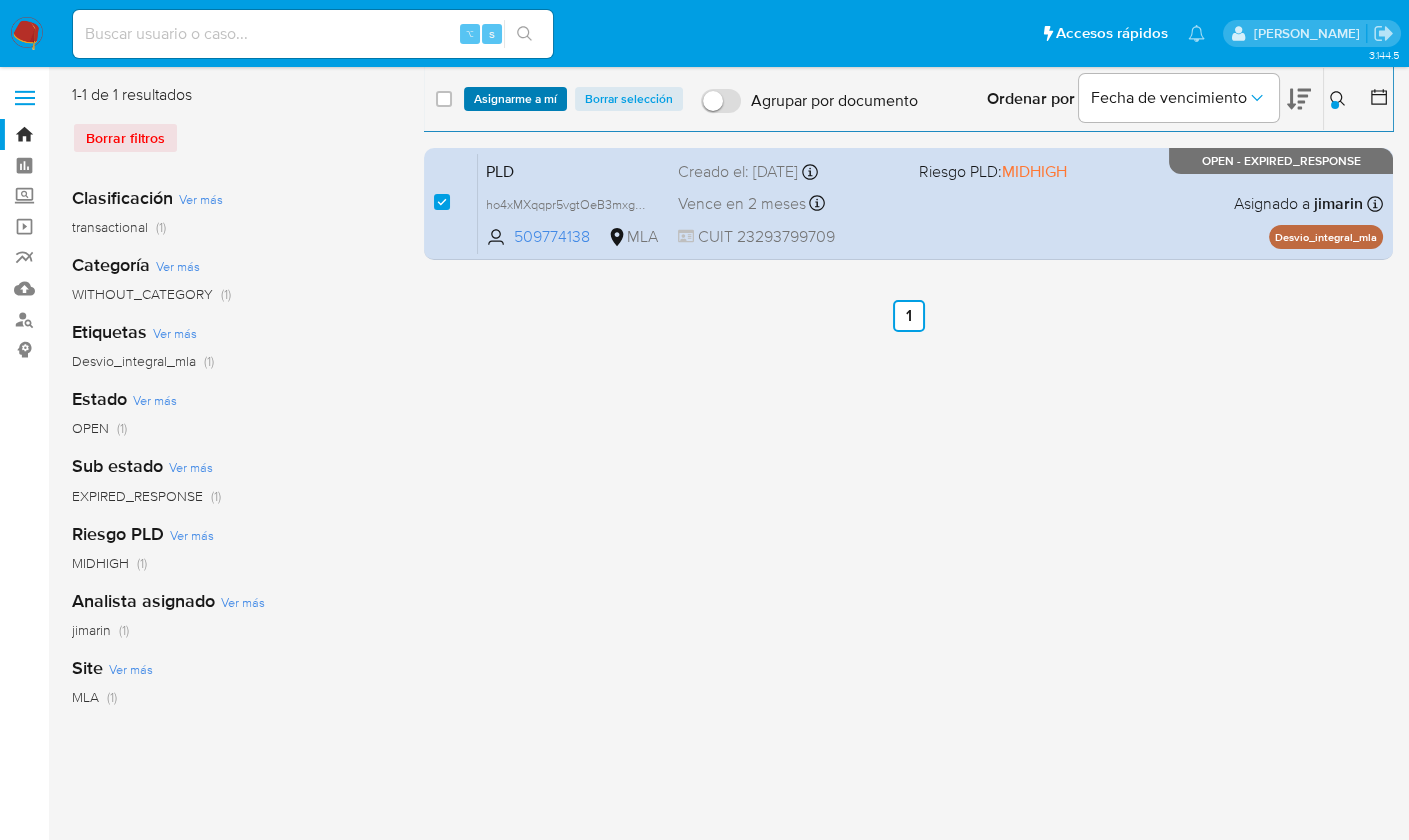 click on "Asignarme a mí" at bounding box center [515, 99] 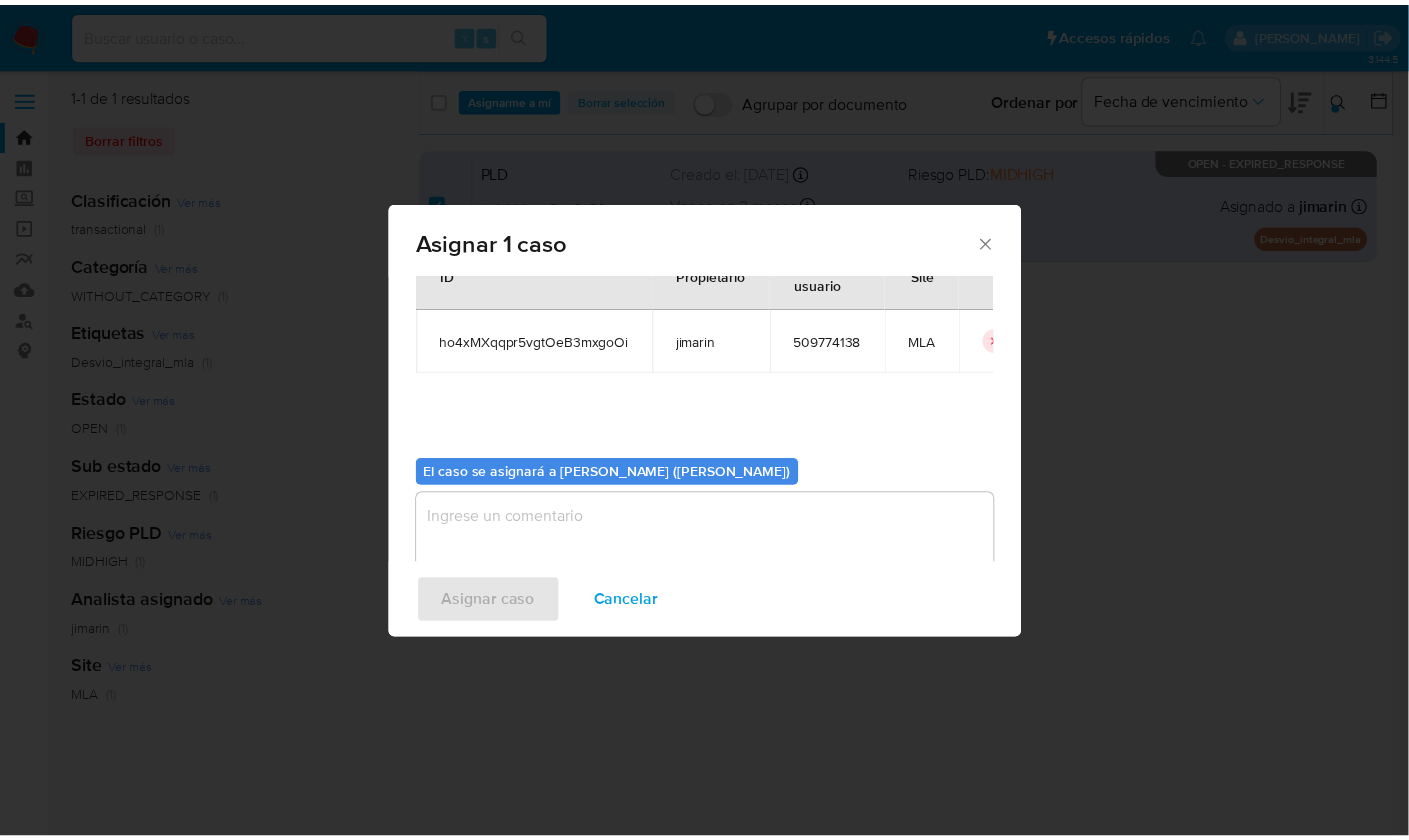 scroll, scrollTop: 102, scrollLeft: 0, axis: vertical 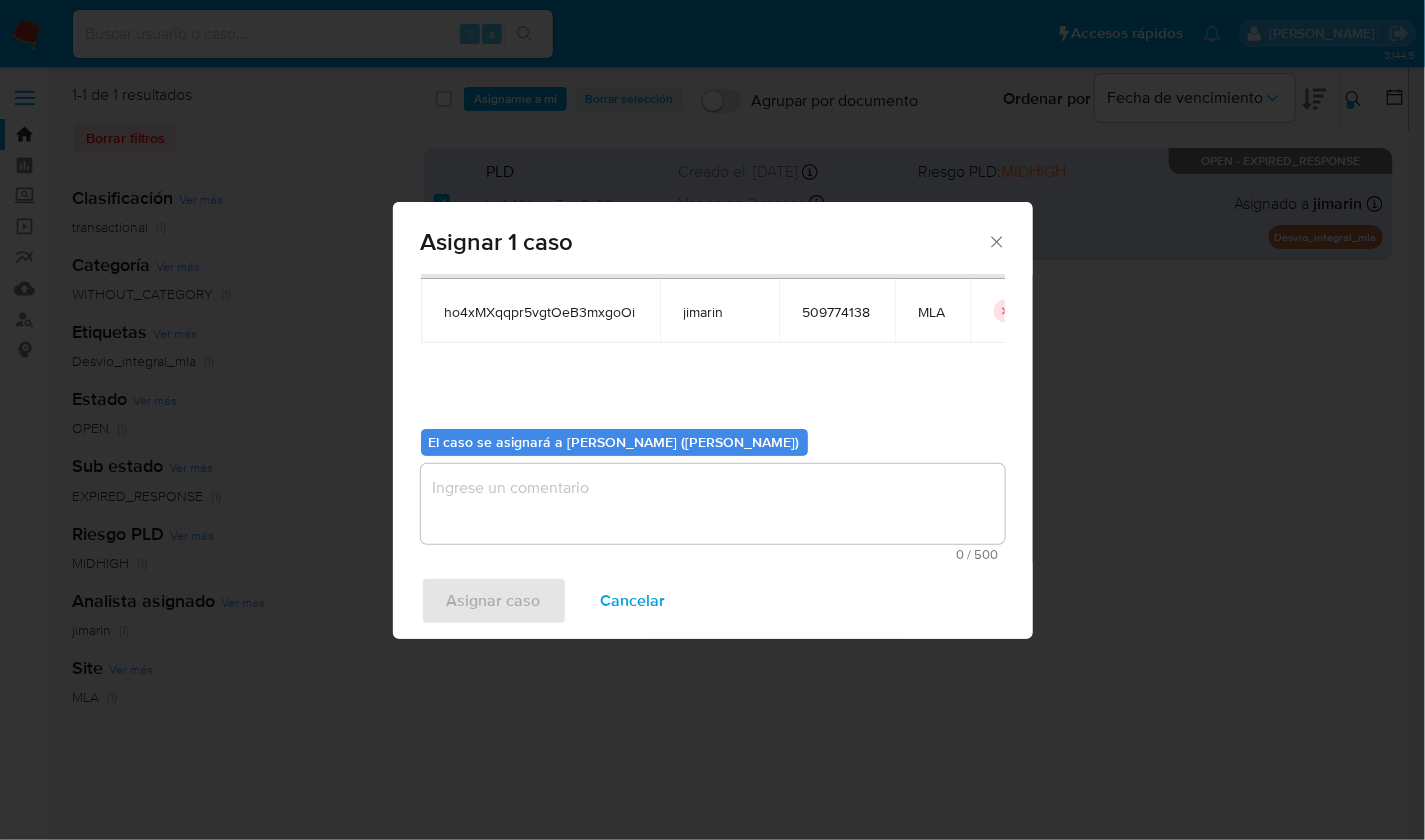click at bounding box center (713, 504) 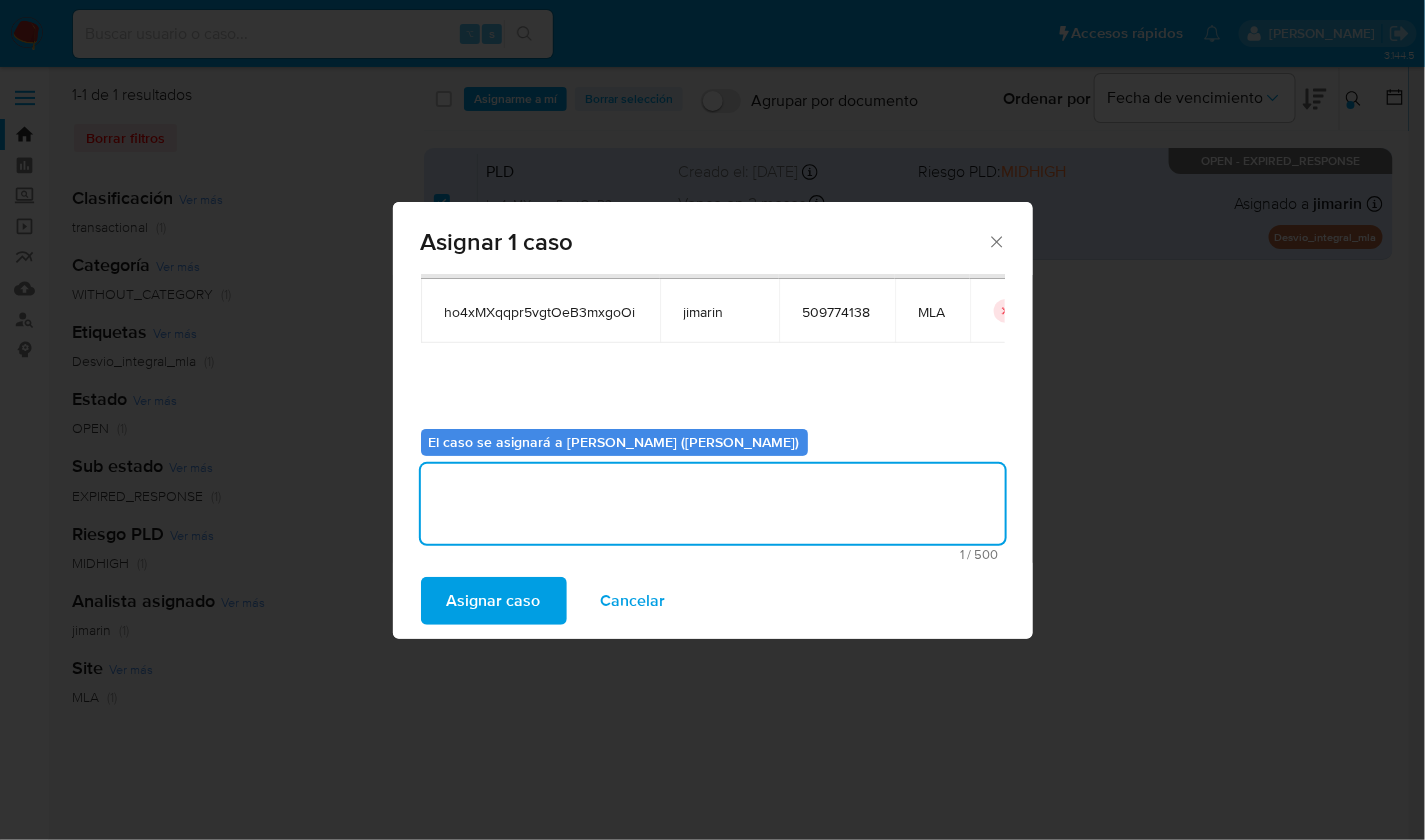 click on "Asignar caso Cancelar" at bounding box center [713, 601] 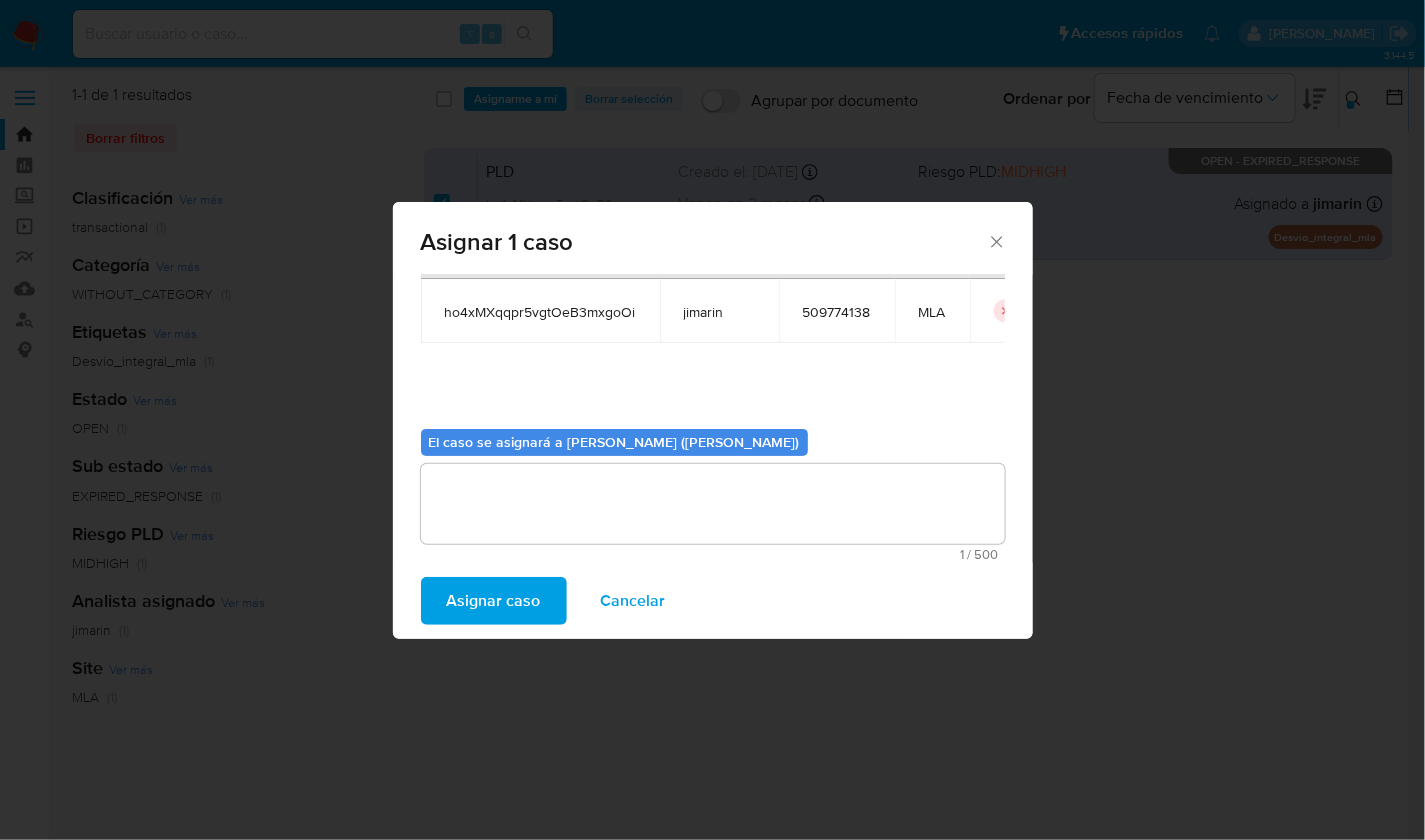 click on "Asignar caso" at bounding box center (494, 601) 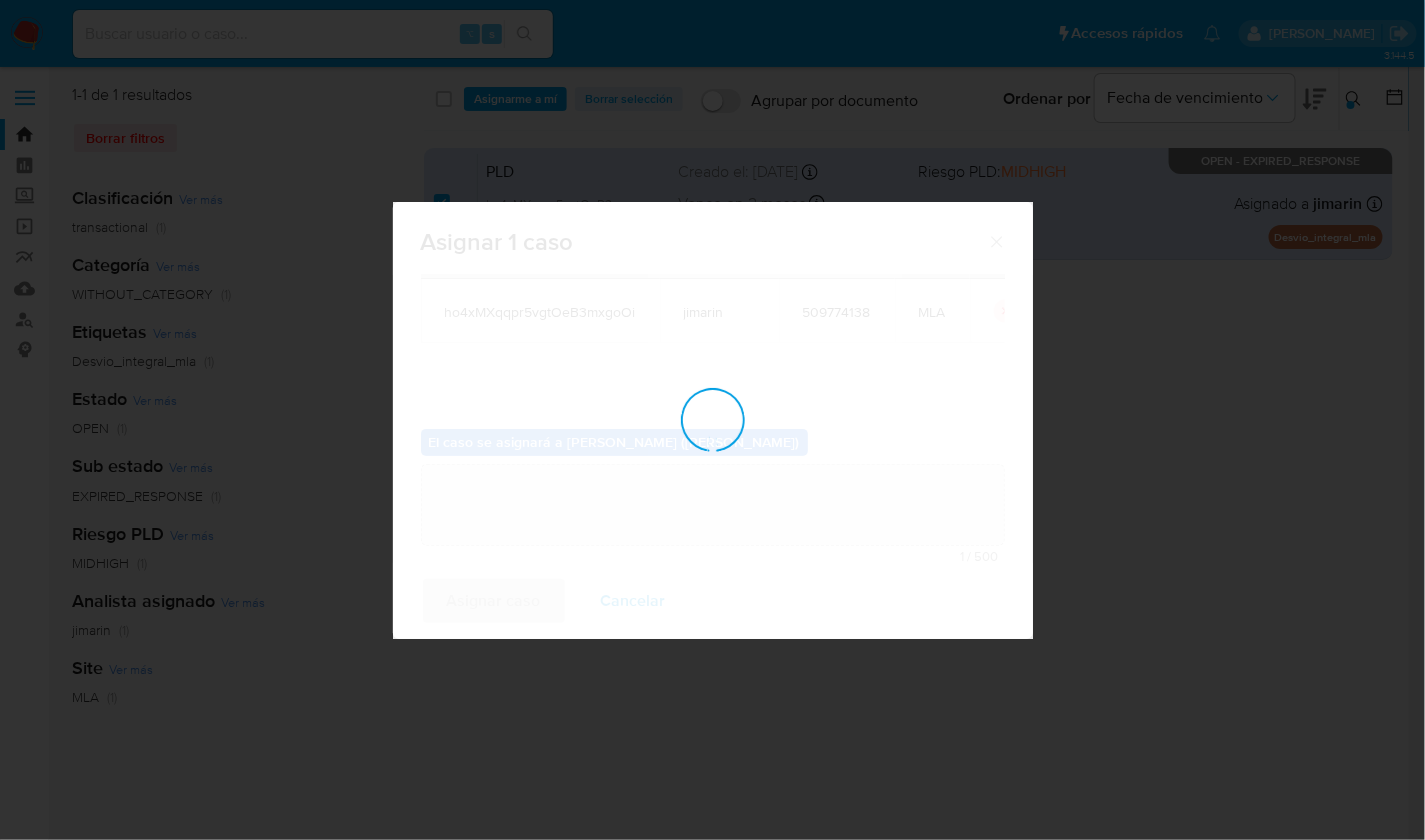 type 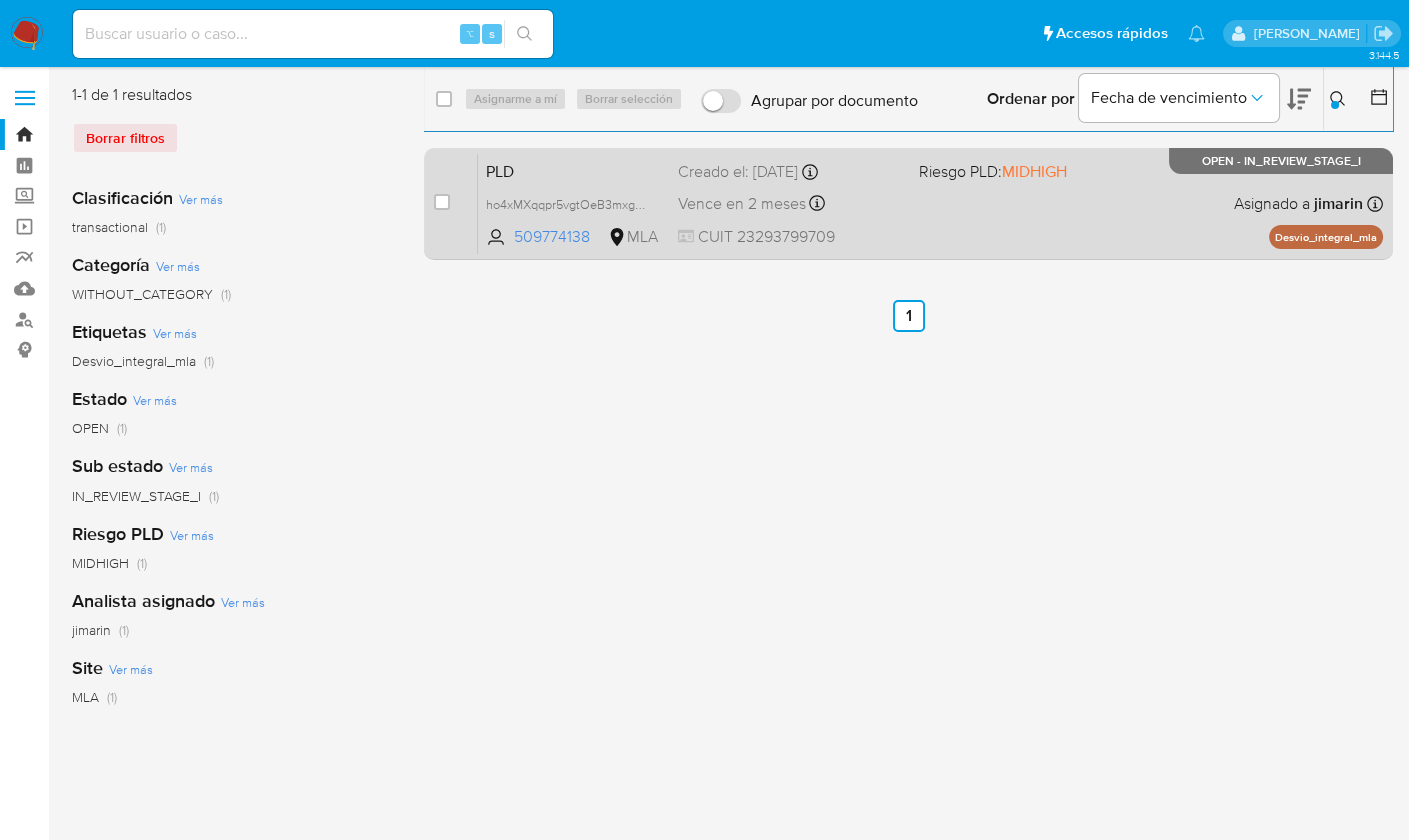 click on "PLD ho4xMXqqpr5vgtOeB3mxgoOi 509774138 MLA Riesgo PLD:  MIDHIGH Creado el: 12/06/2025   Creado el: 12/06/2025 03:19:03 Vence en 2 meses   Vence el 10/09/2025 03:19:03 CUIT   23293799709 Asignado a   jimarin   Asignado el: 18/06/2025 14:18:43 Desvio_integral_mla OPEN - IN_REVIEW_STAGE_I" at bounding box center (930, 203) 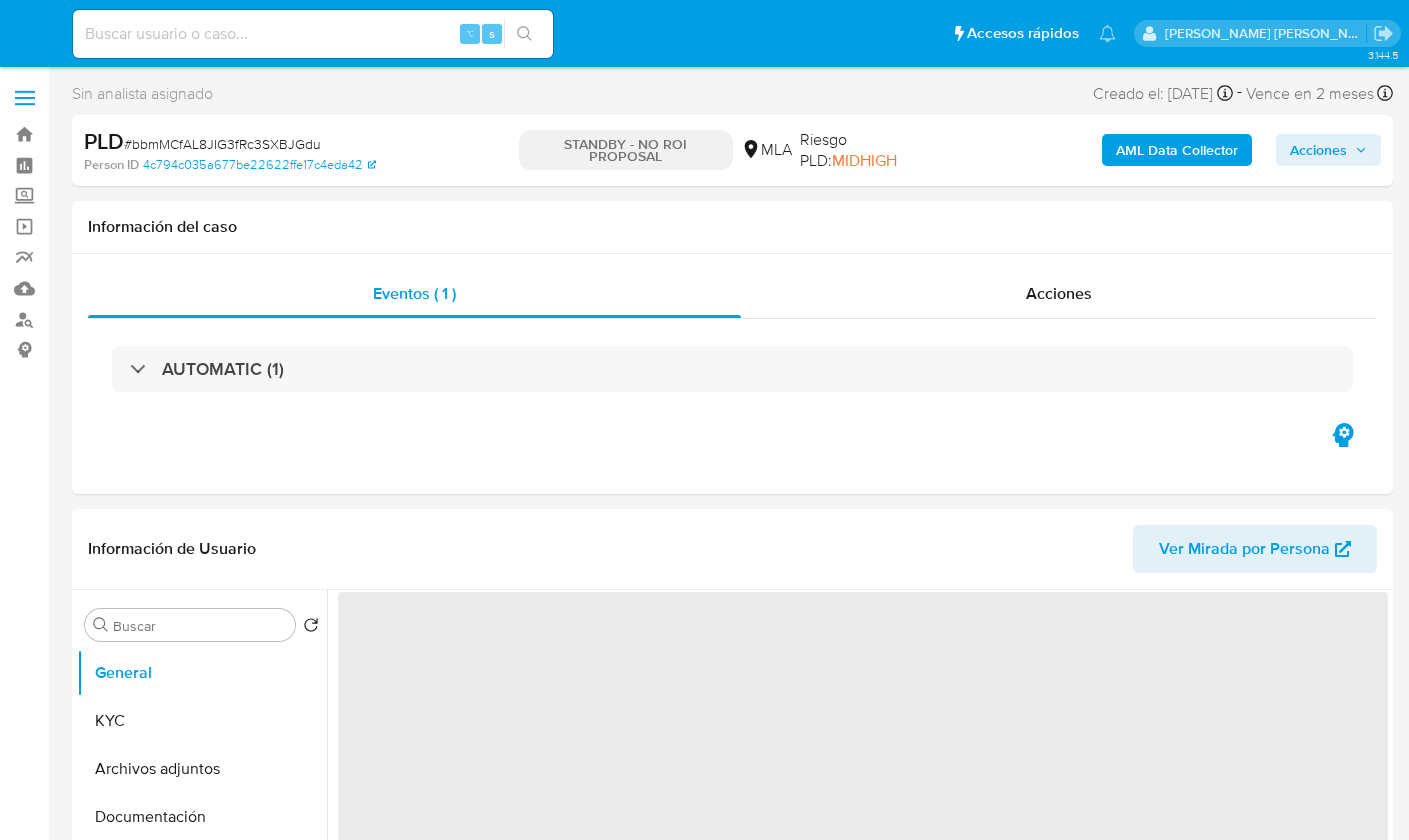 select on "10" 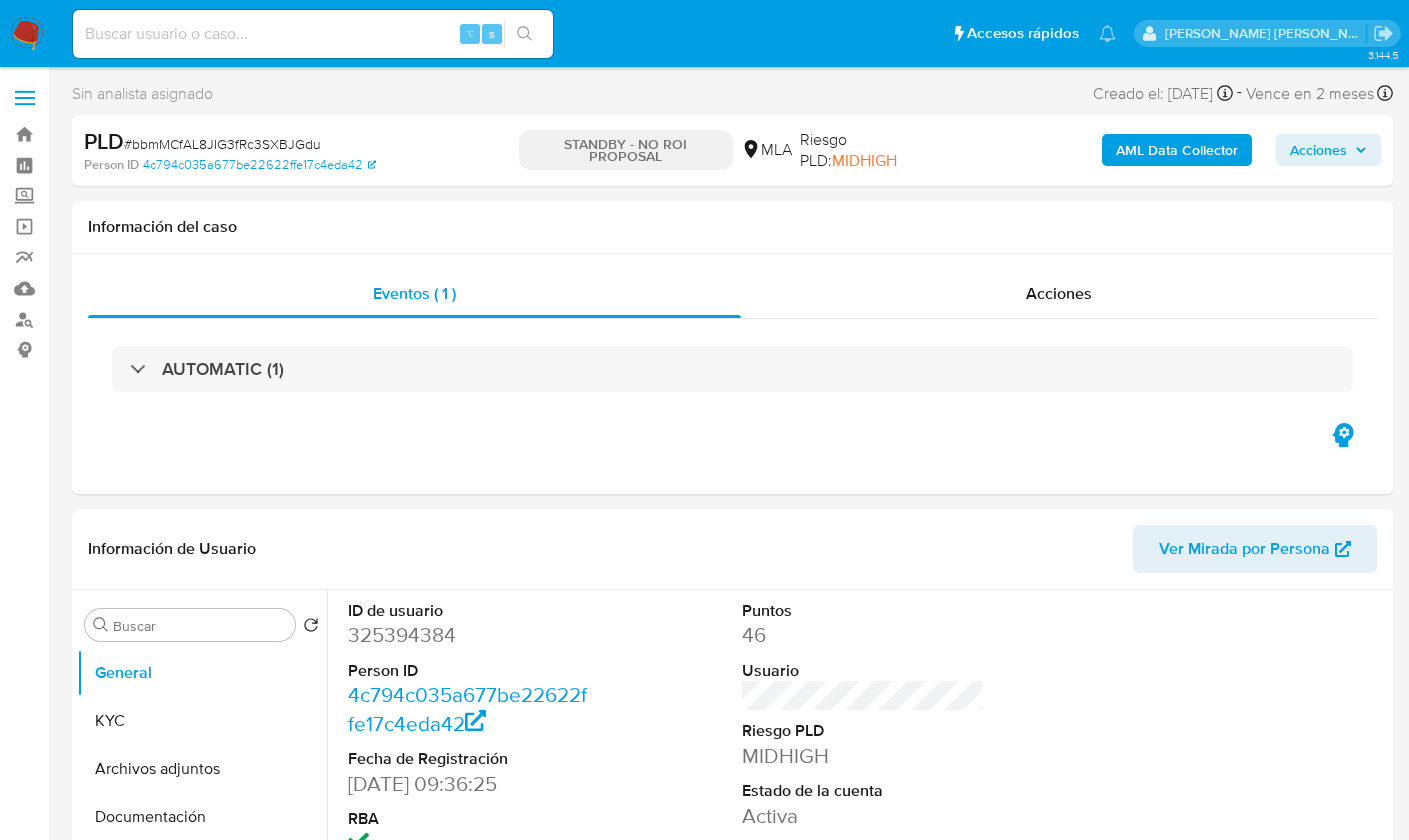 scroll, scrollTop: 0, scrollLeft: 0, axis: both 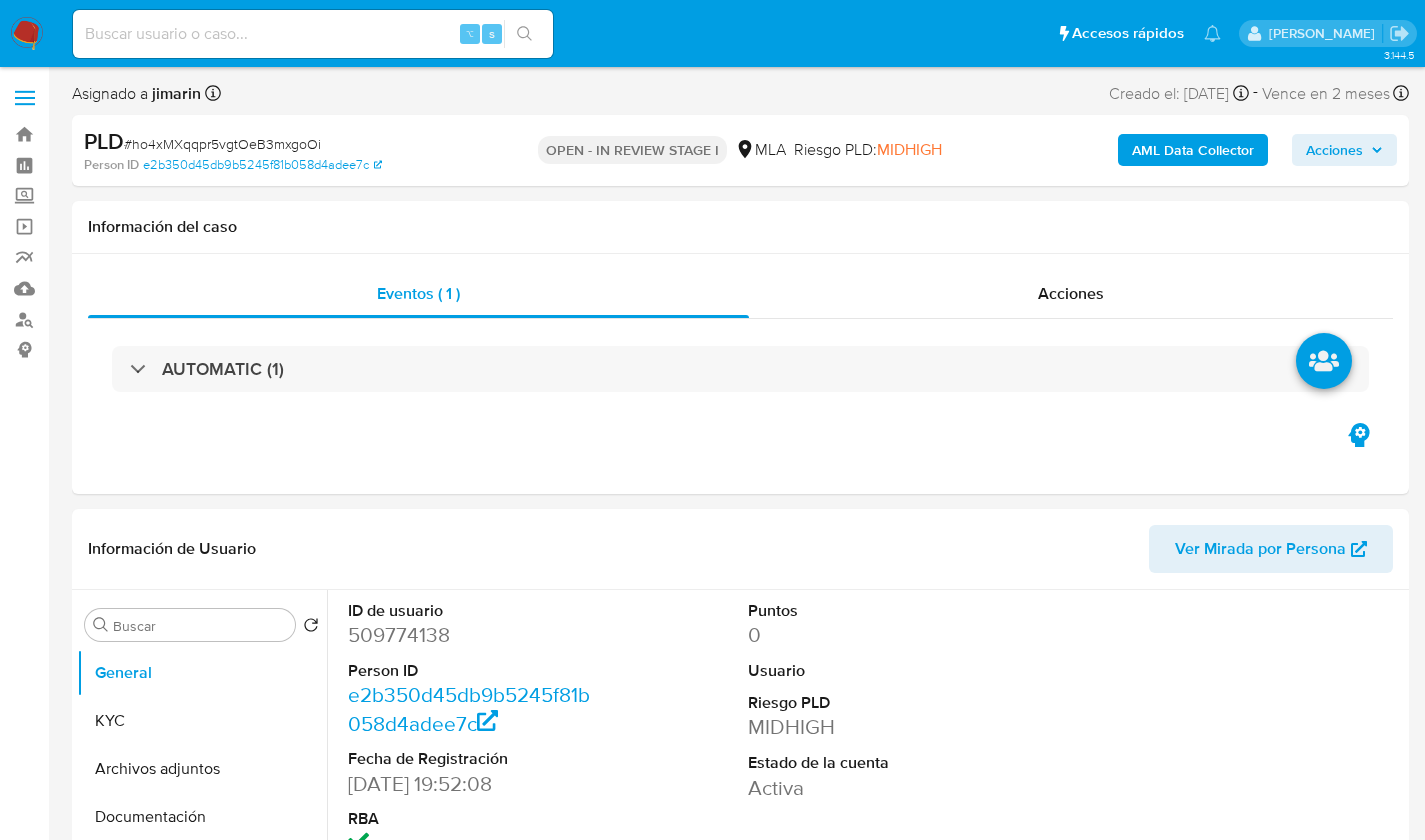 select on "10" 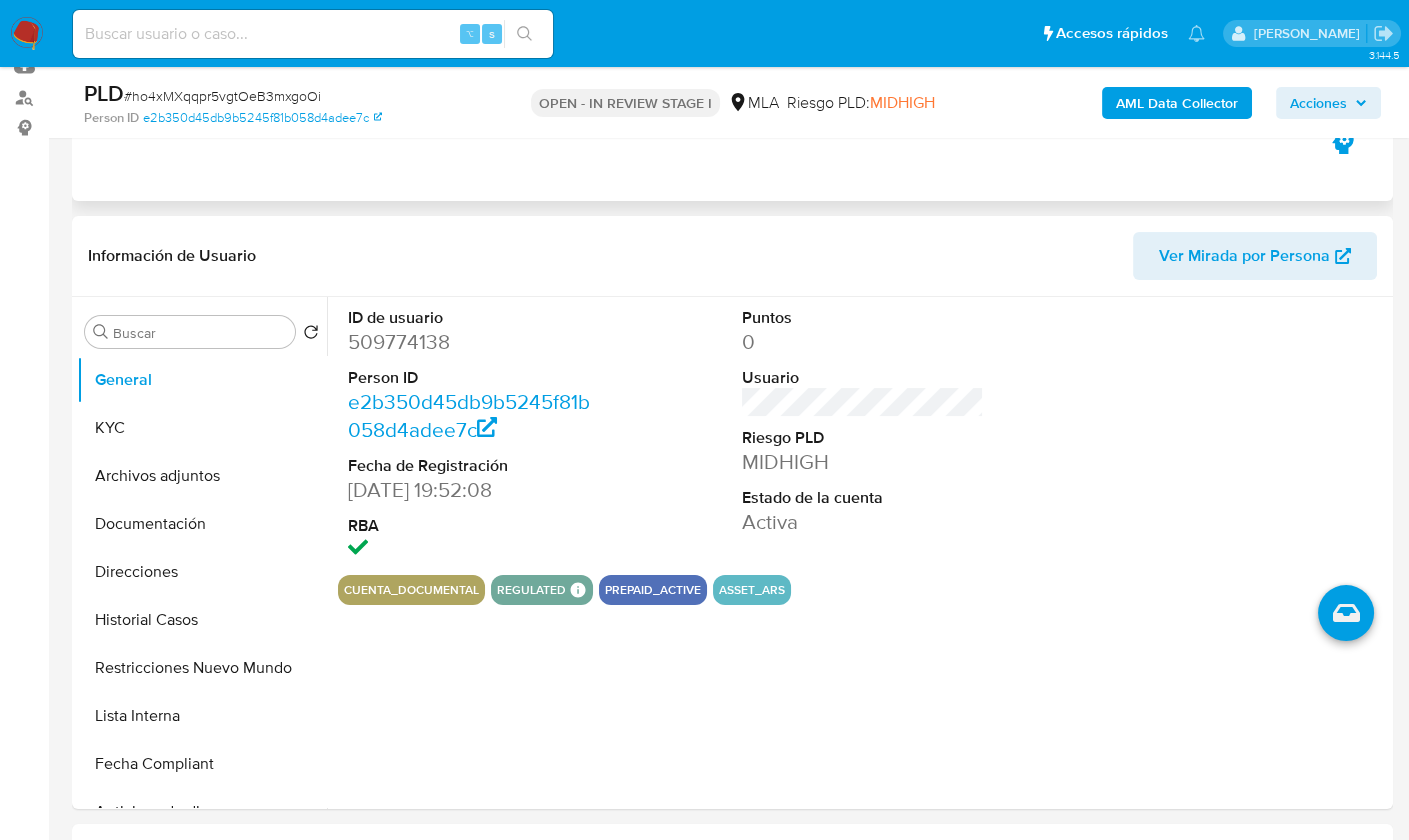 scroll, scrollTop: 542, scrollLeft: 0, axis: vertical 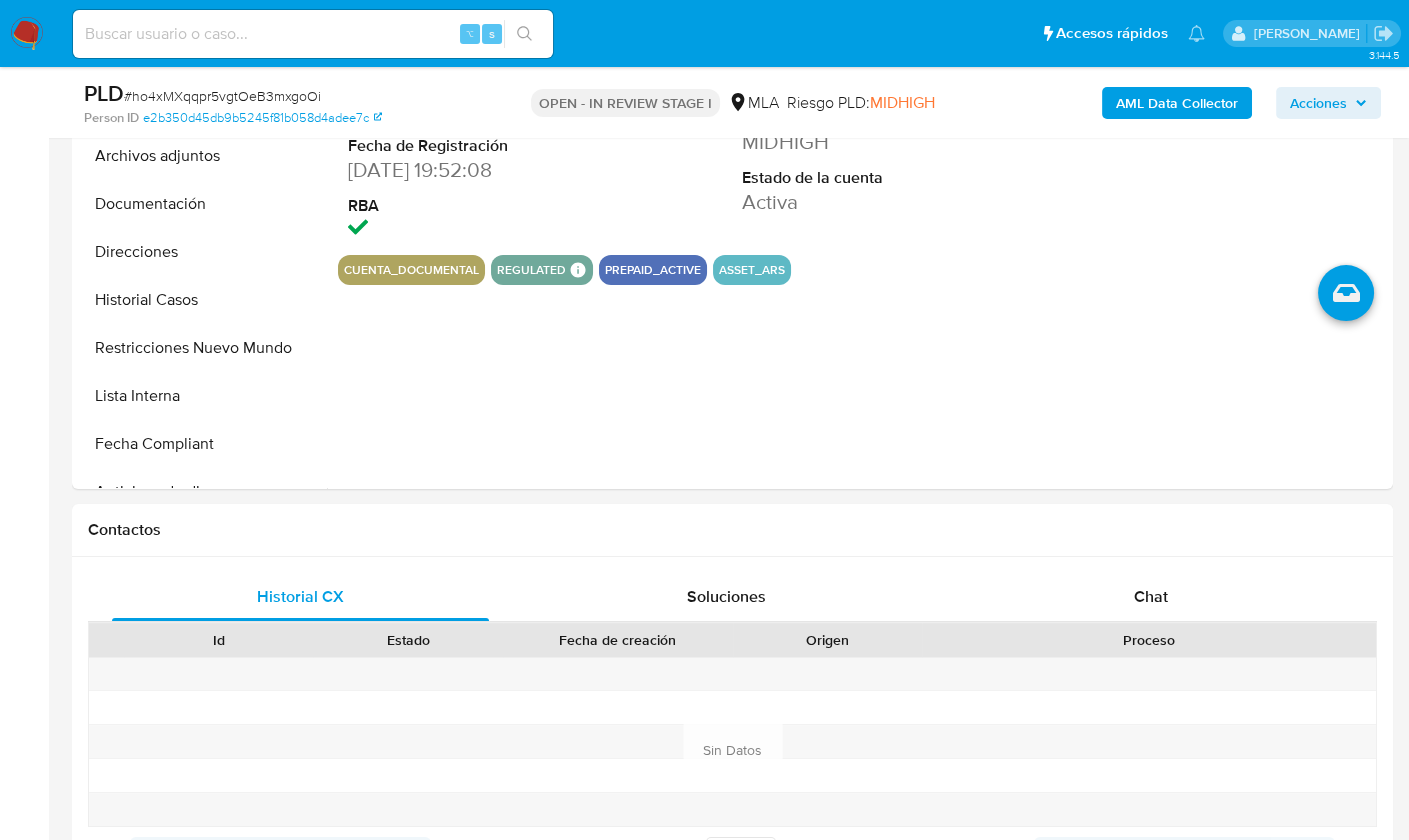 click on "# ho4xMXqqpr5vgtOeB3mxgoOi" at bounding box center (222, 96) 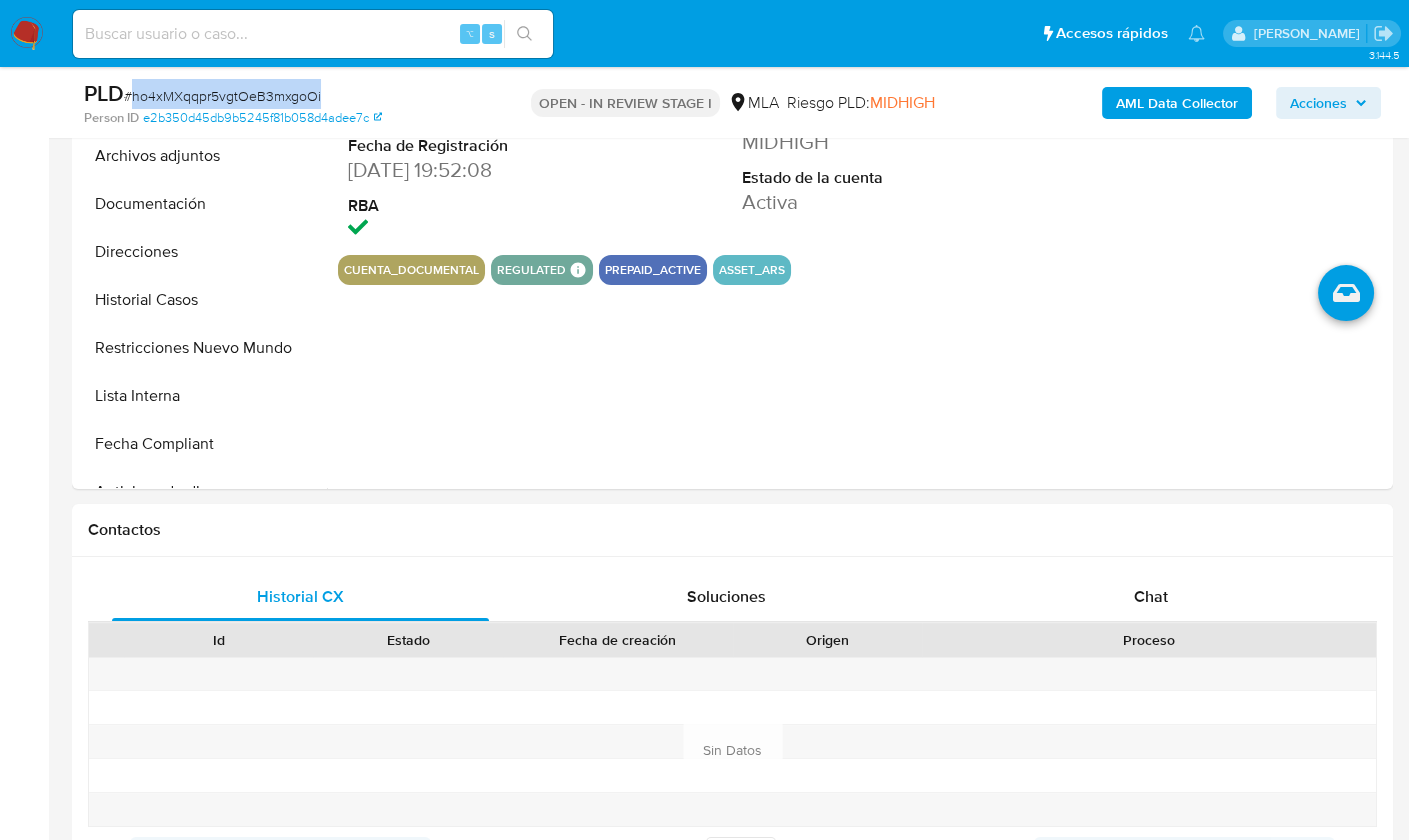 click on "# ho4xMXqqpr5vgtOeB3mxgoOi" at bounding box center (222, 96) 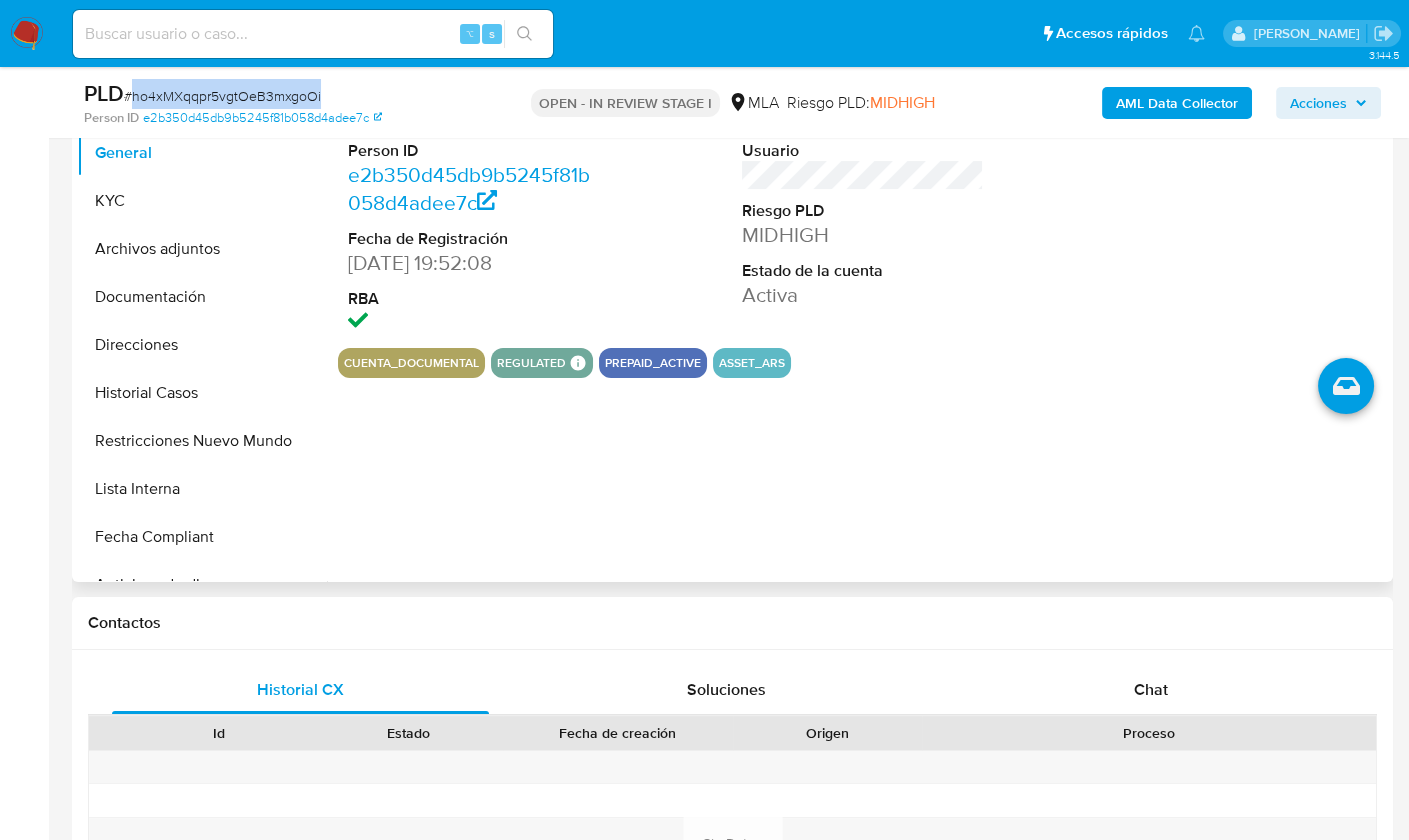 scroll, scrollTop: 371, scrollLeft: 0, axis: vertical 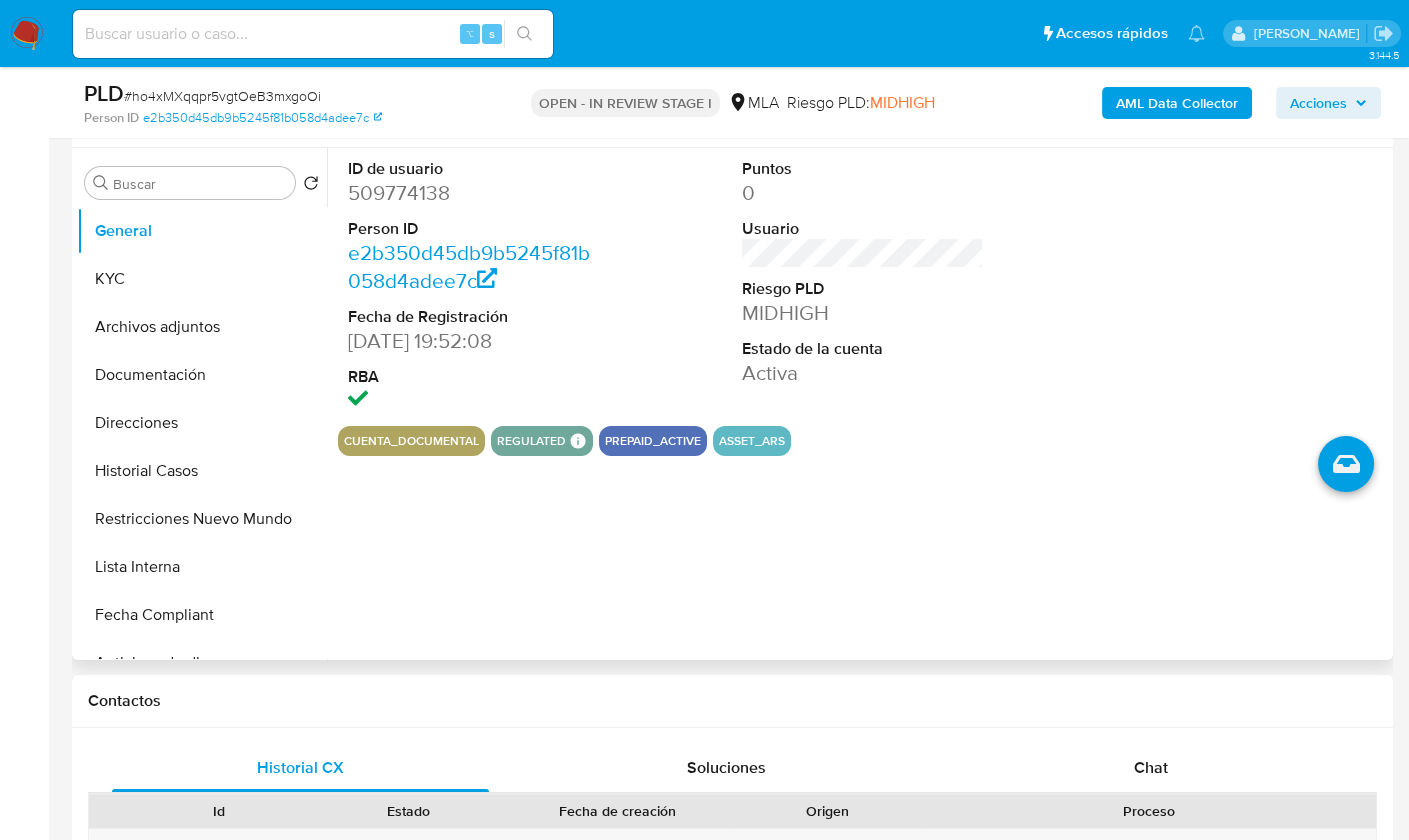 click on "ID de usuario" at bounding box center (469, 169) 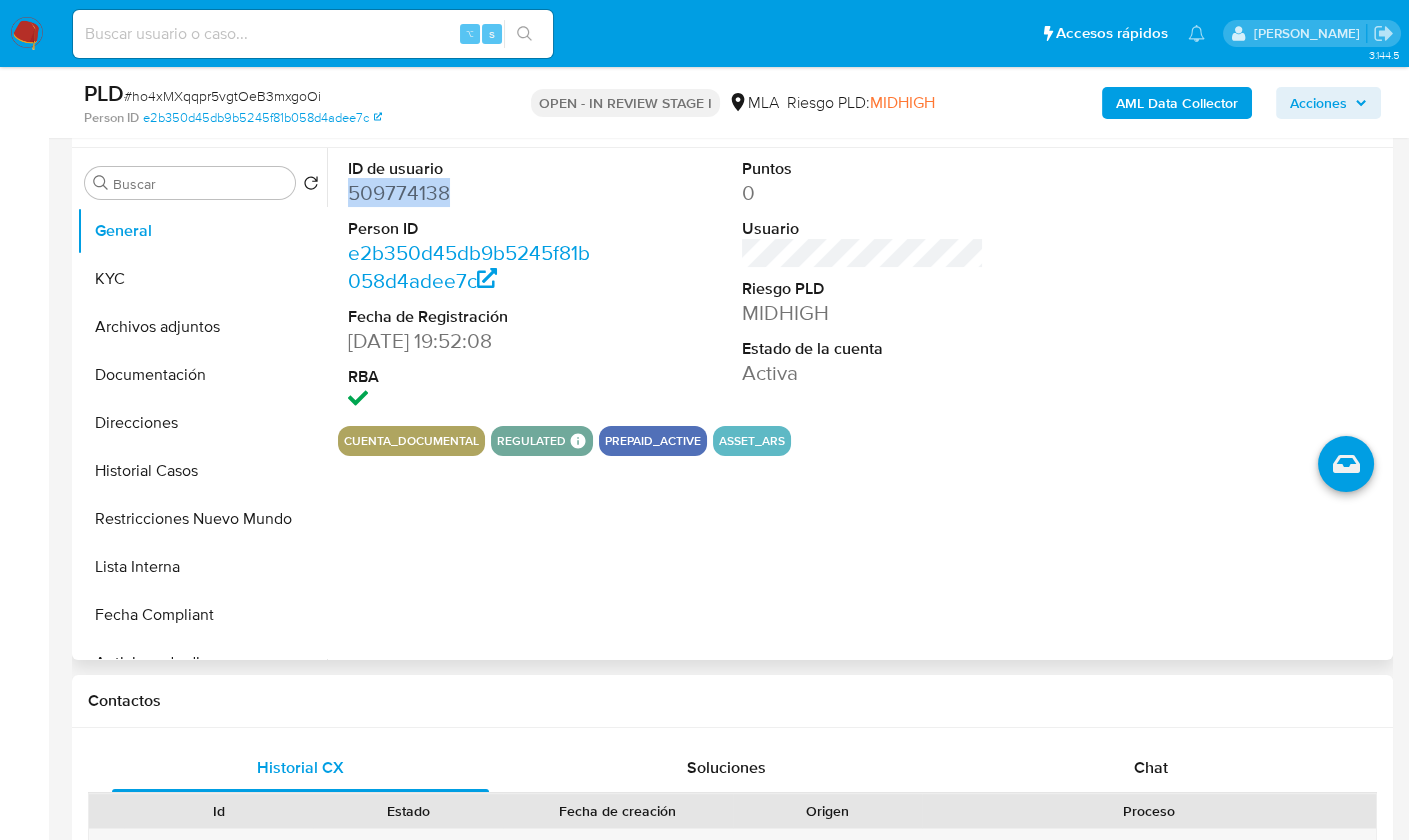 click on "509774138" at bounding box center (469, 193) 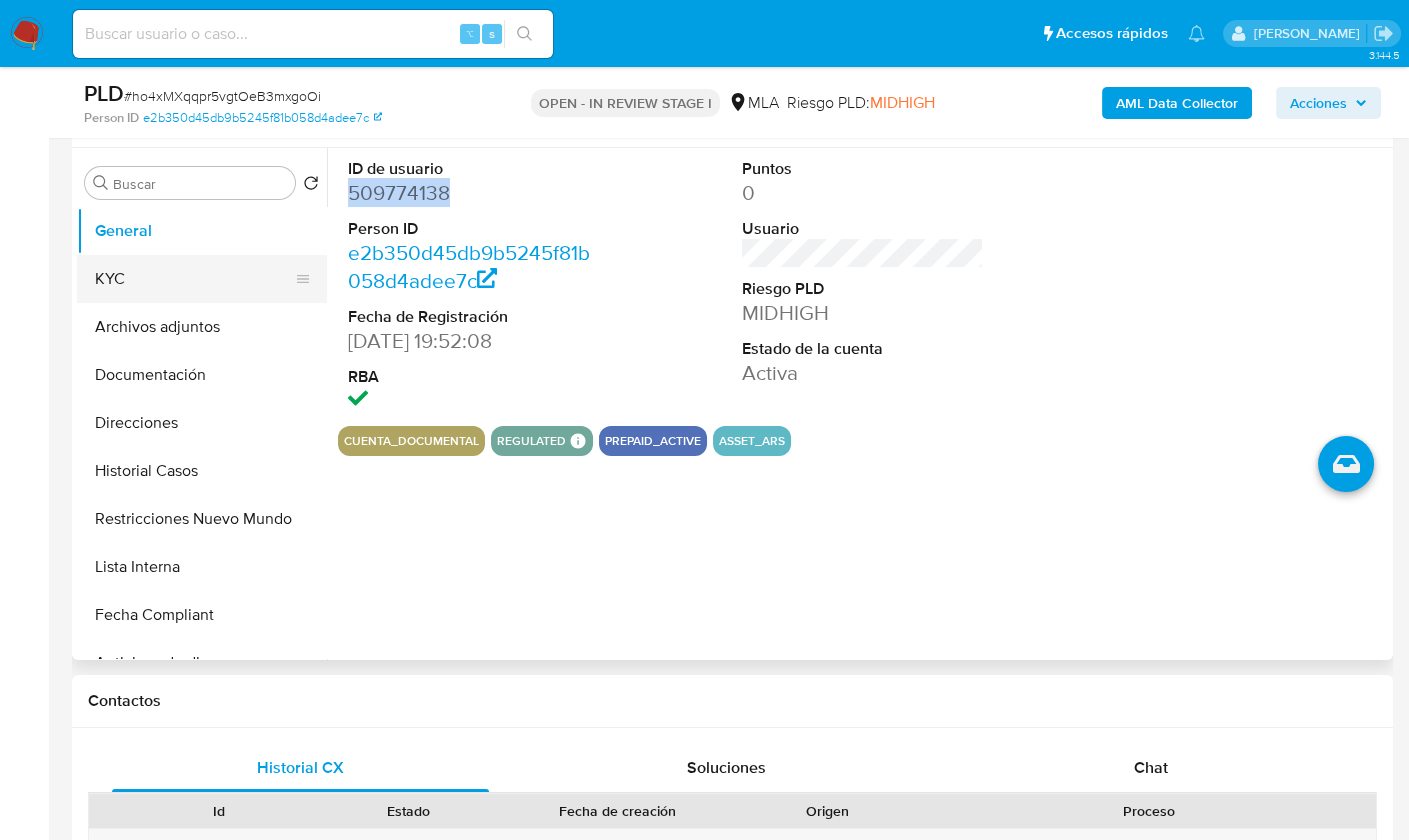click on "KYC" at bounding box center [194, 279] 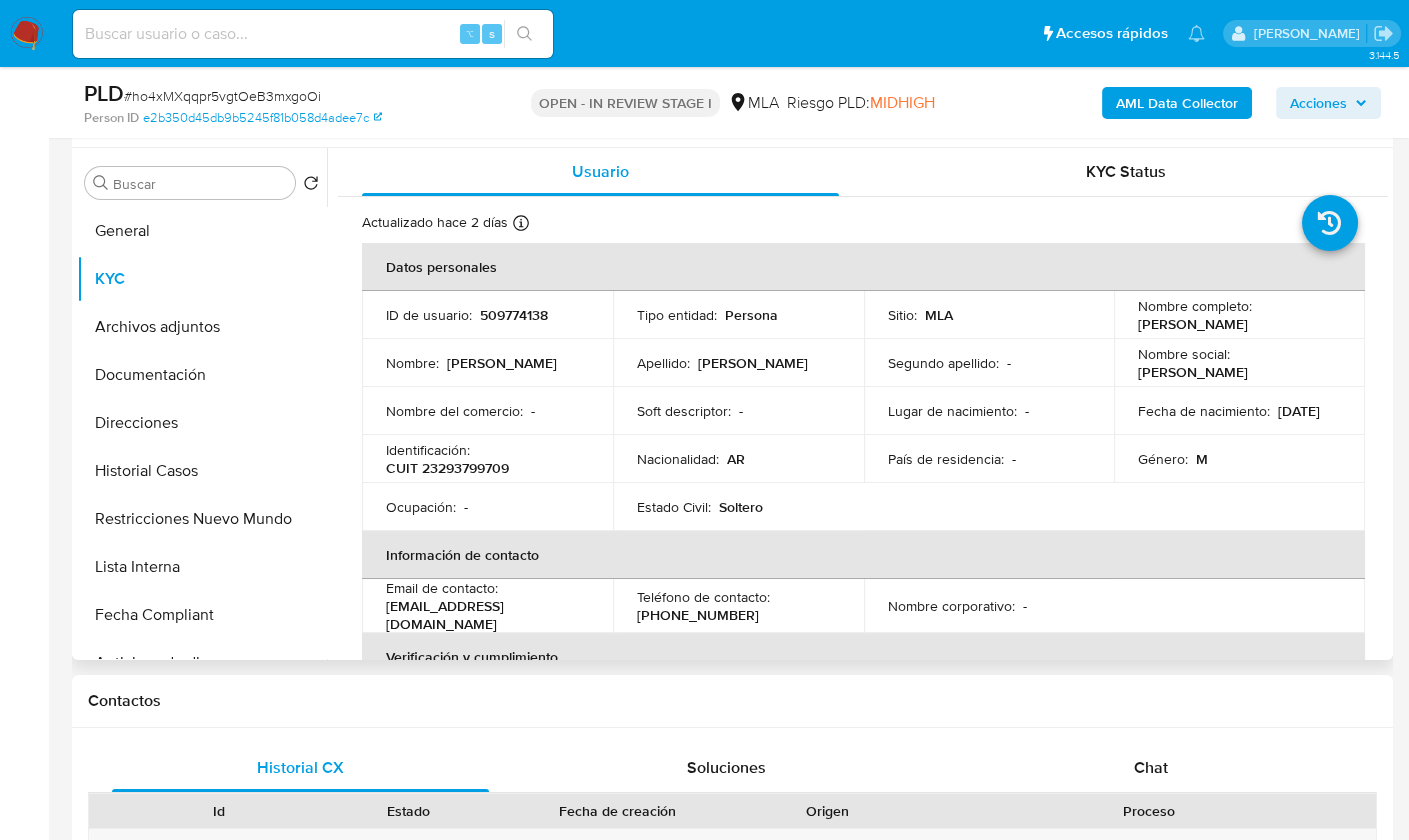 click on "Identificación :    CUIT 23293799709" at bounding box center [487, 459] 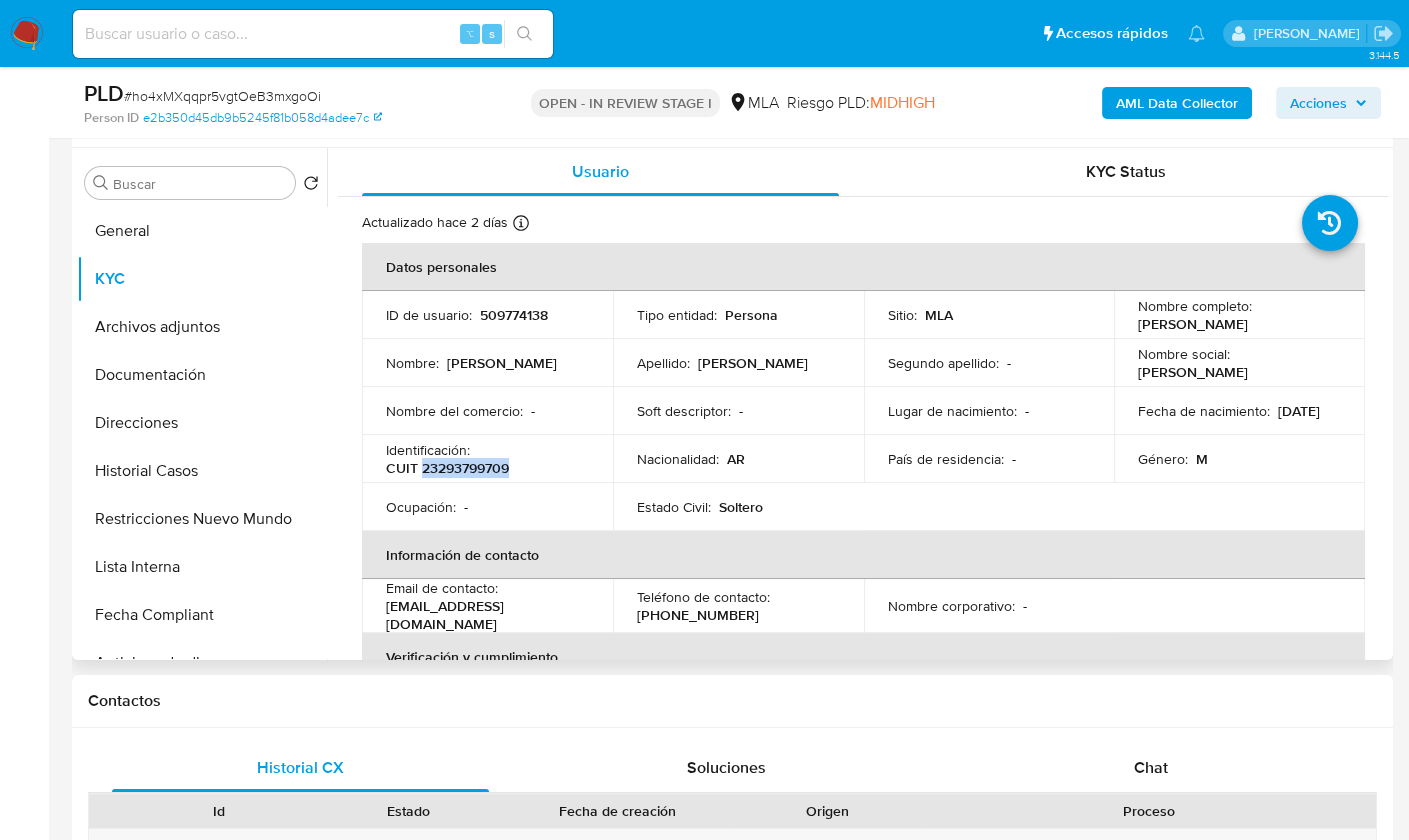 click on "CUIT 23293799709" at bounding box center [447, 468] 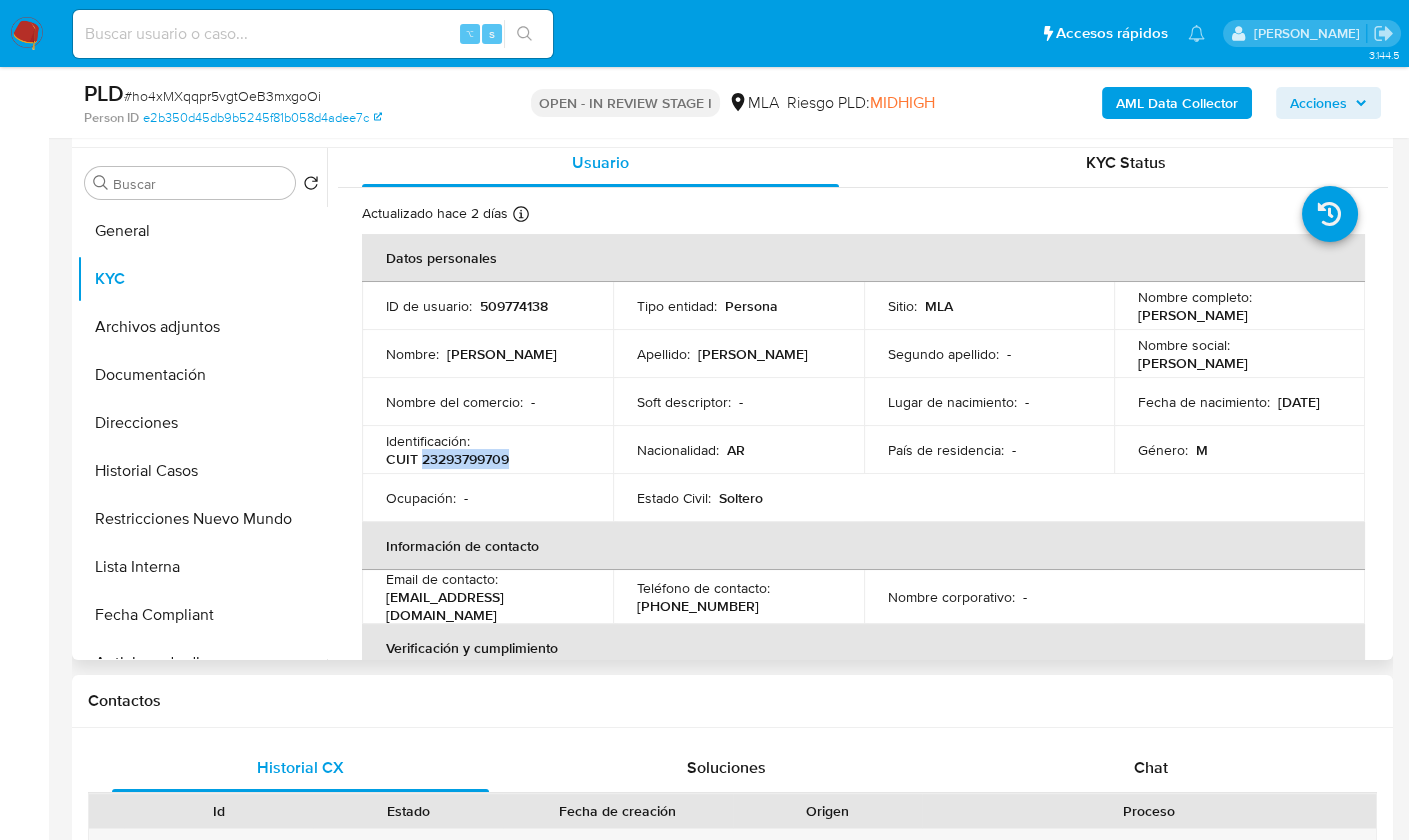 scroll, scrollTop: 136, scrollLeft: 0, axis: vertical 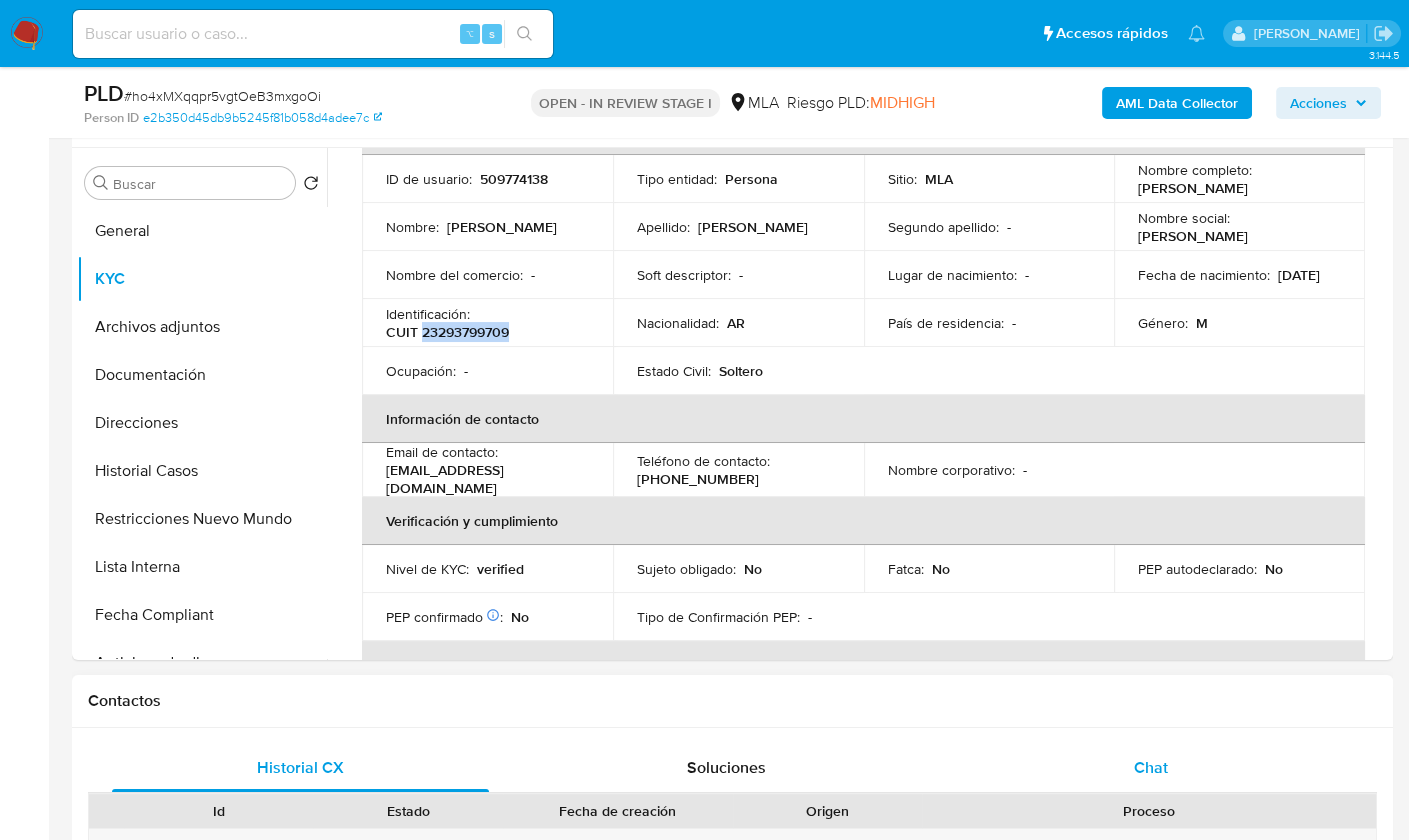 click on "Chat" at bounding box center [1151, 768] 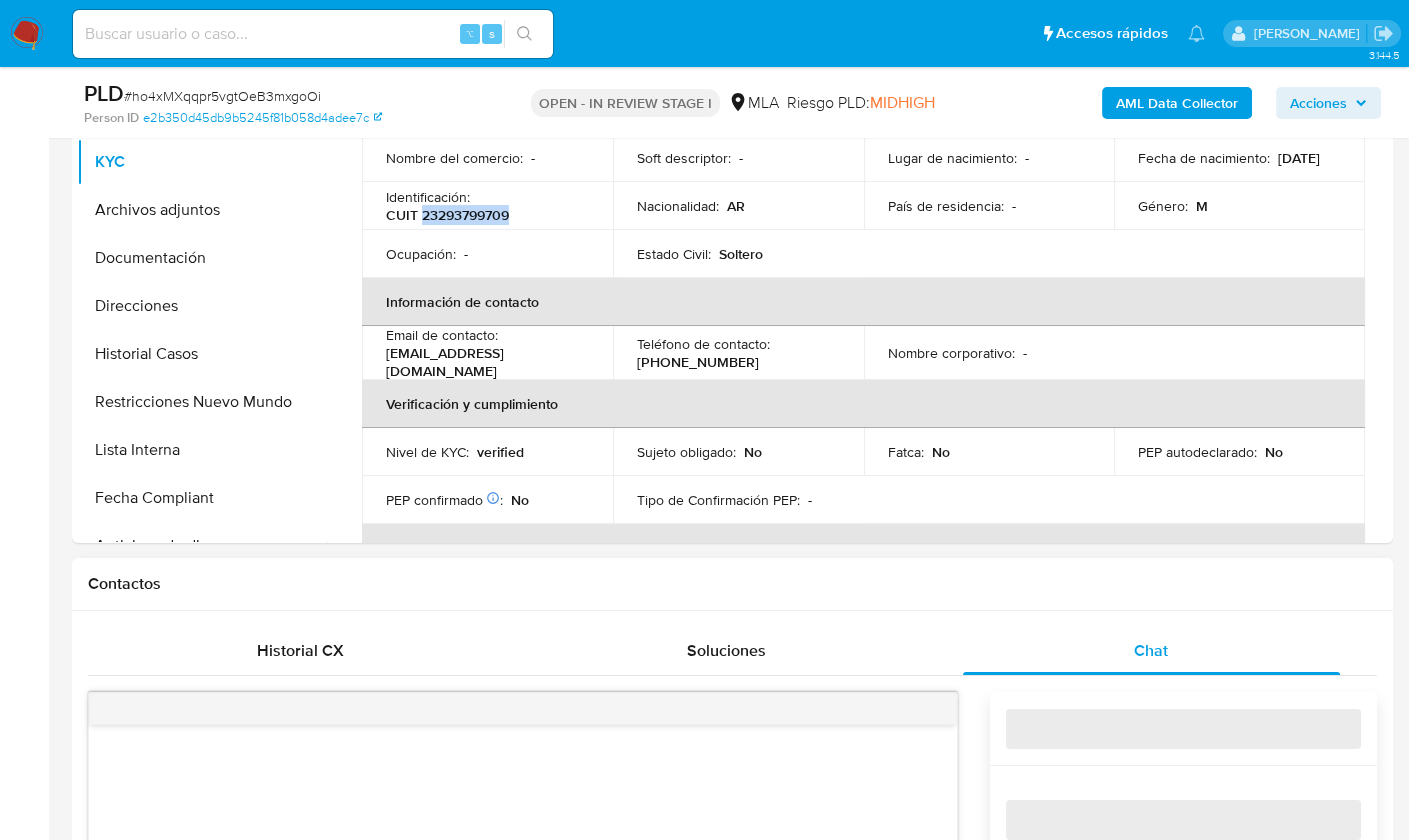 scroll, scrollTop: 518, scrollLeft: 0, axis: vertical 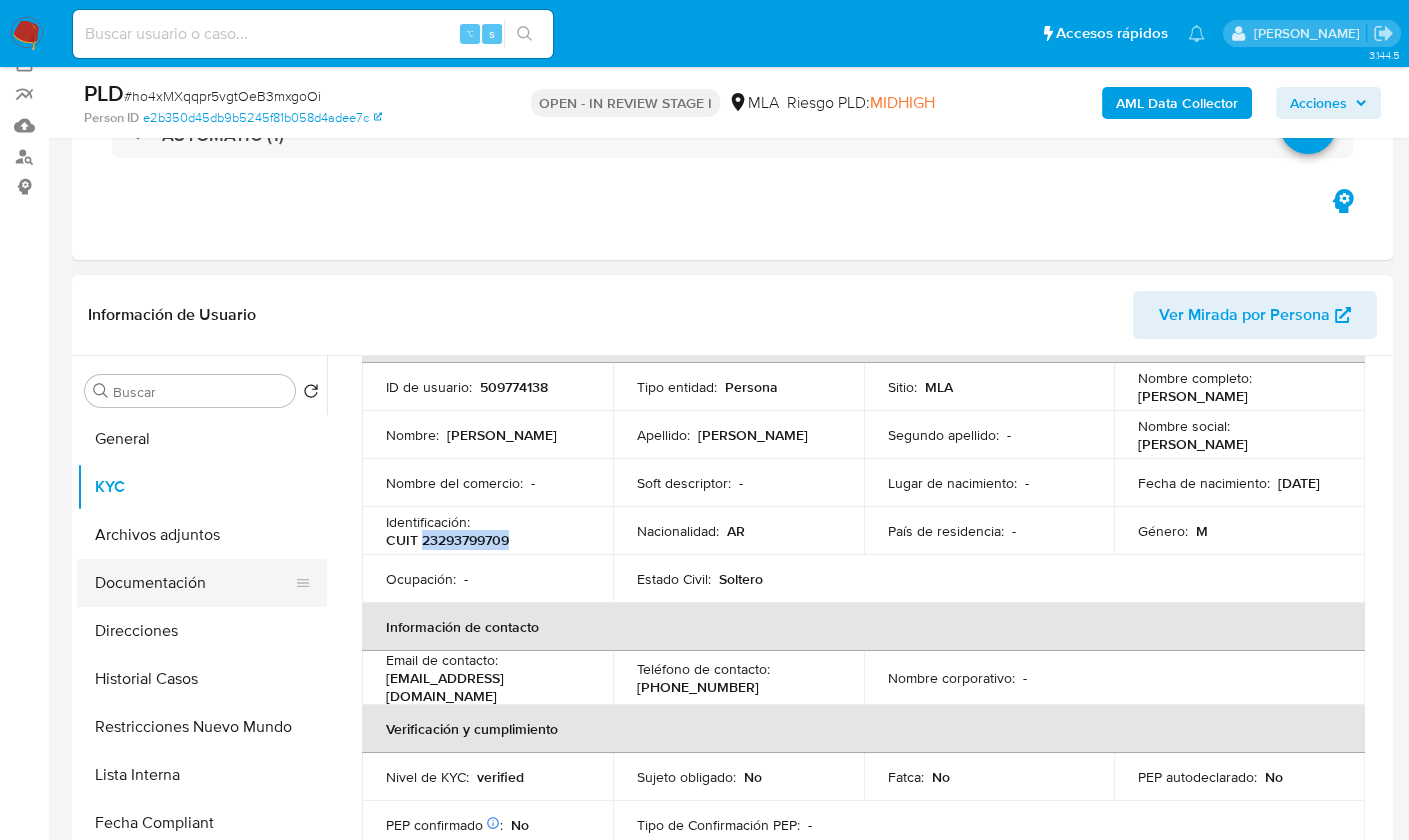 click on "Documentación" at bounding box center [194, 583] 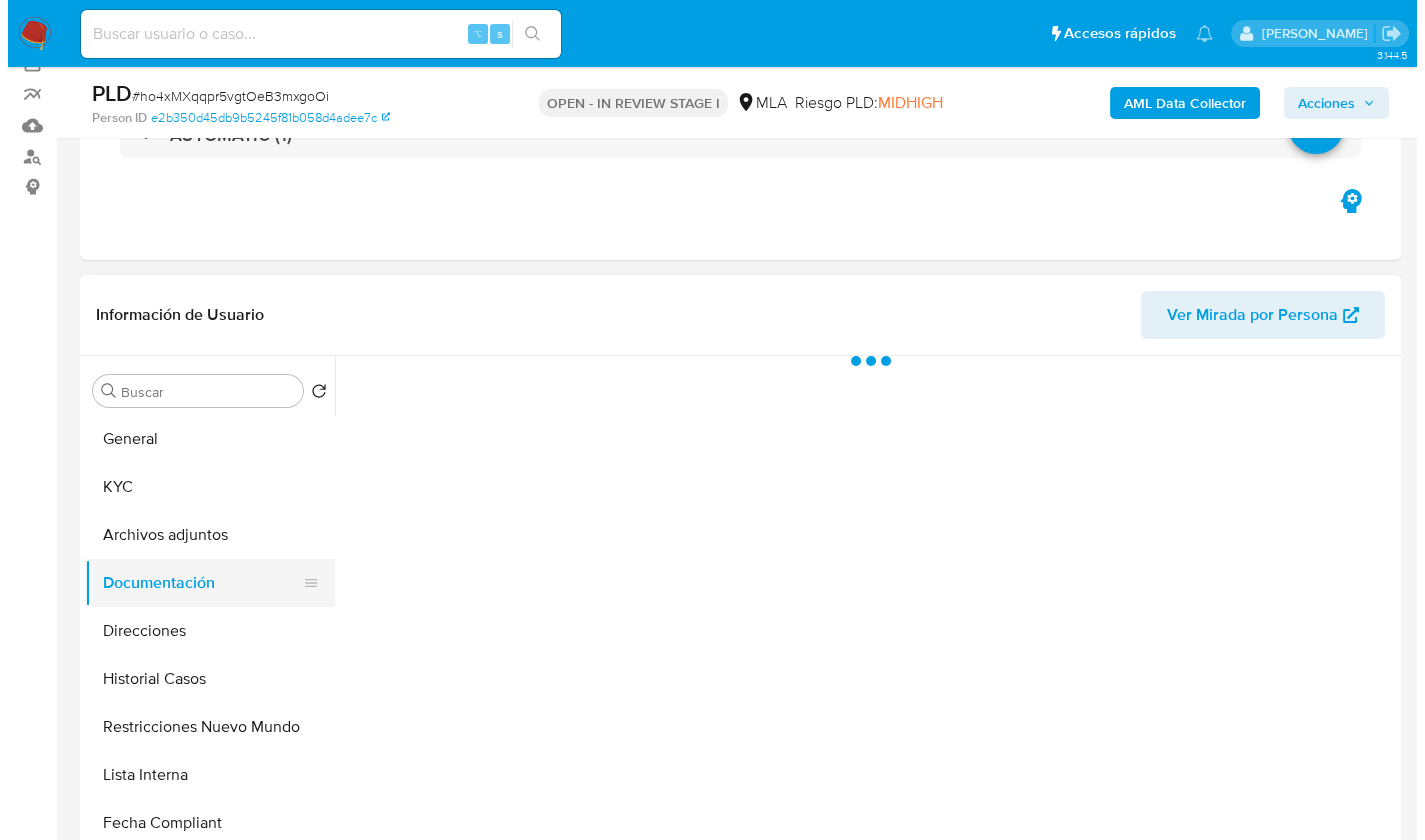 scroll, scrollTop: 0, scrollLeft: 0, axis: both 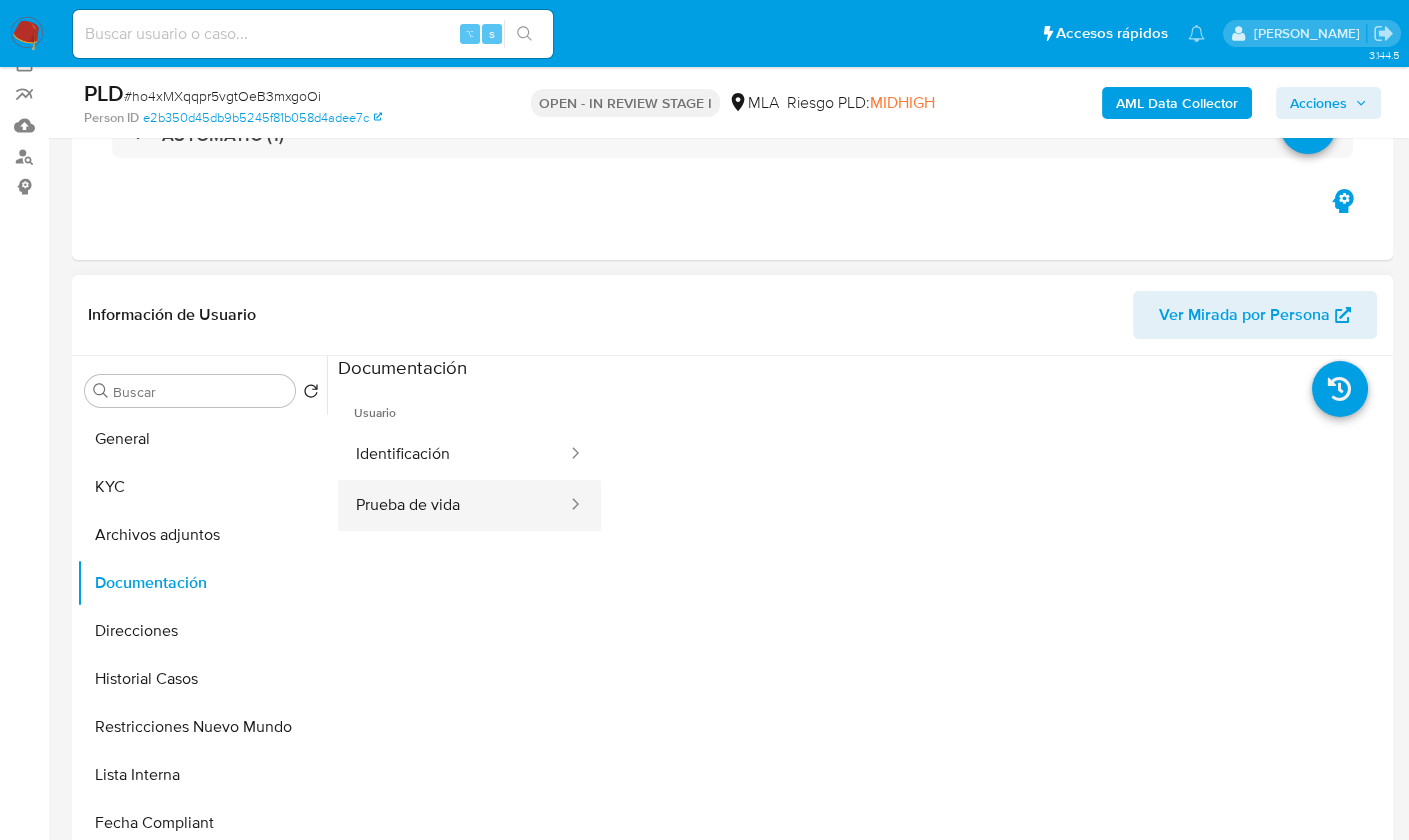 drag, startPoint x: 447, startPoint y: 517, endPoint x: 511, endPoint y: 508, distance: 64.629715 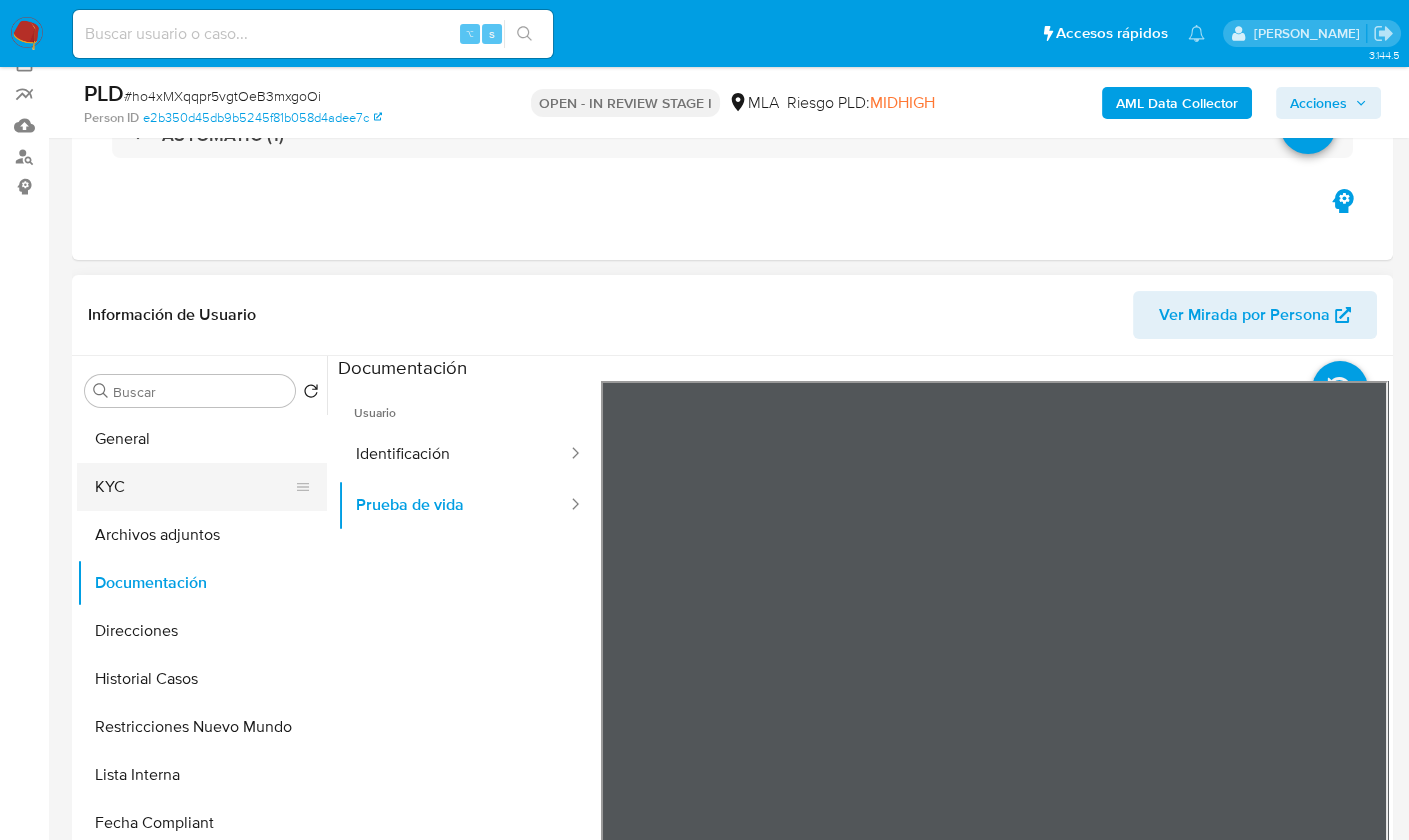 click on "KYC" at bounding box center [194, 487] 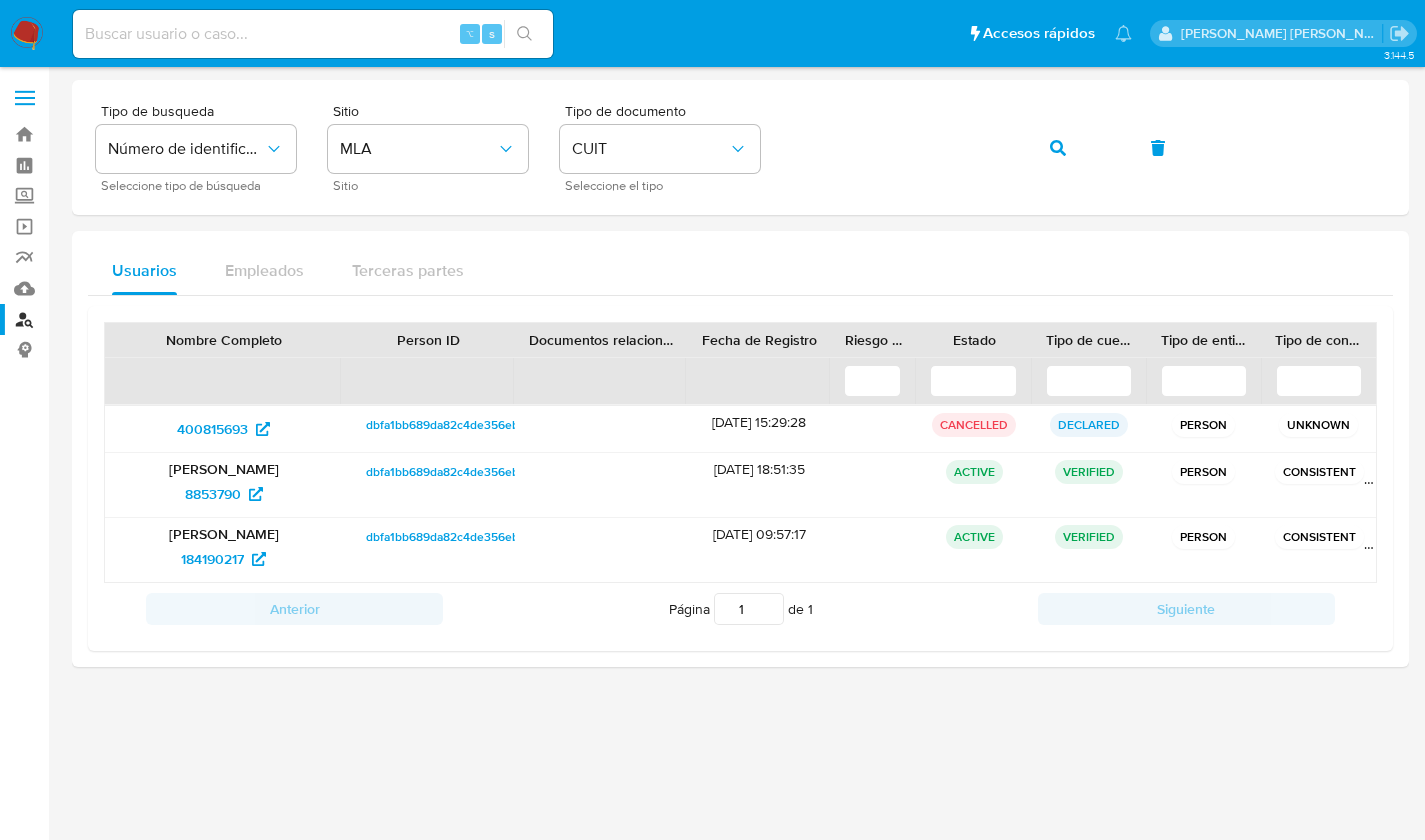 scroll, scrollTop: 0, scrollLeft: 0, axis: both 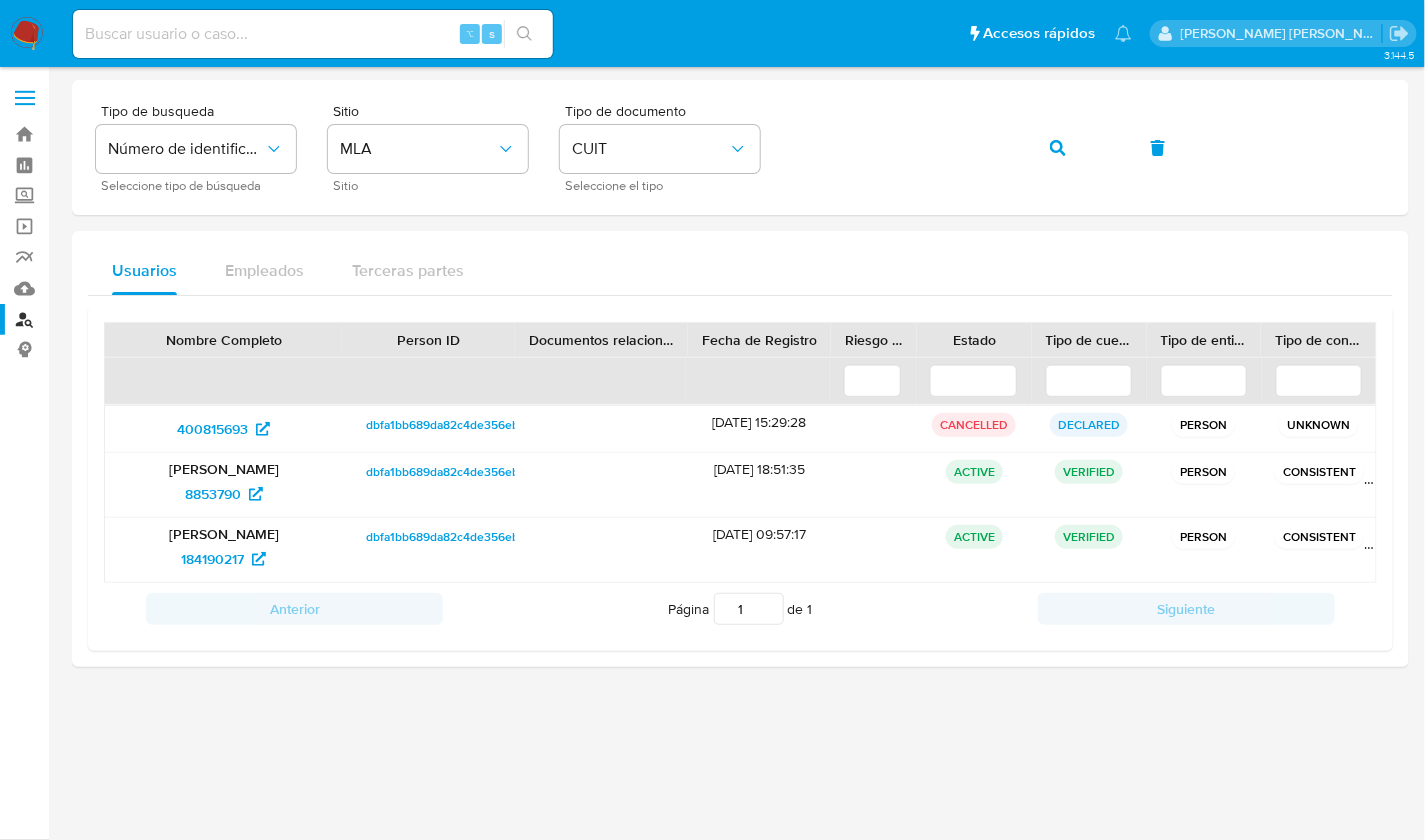 click at bounding box center (27, 34) 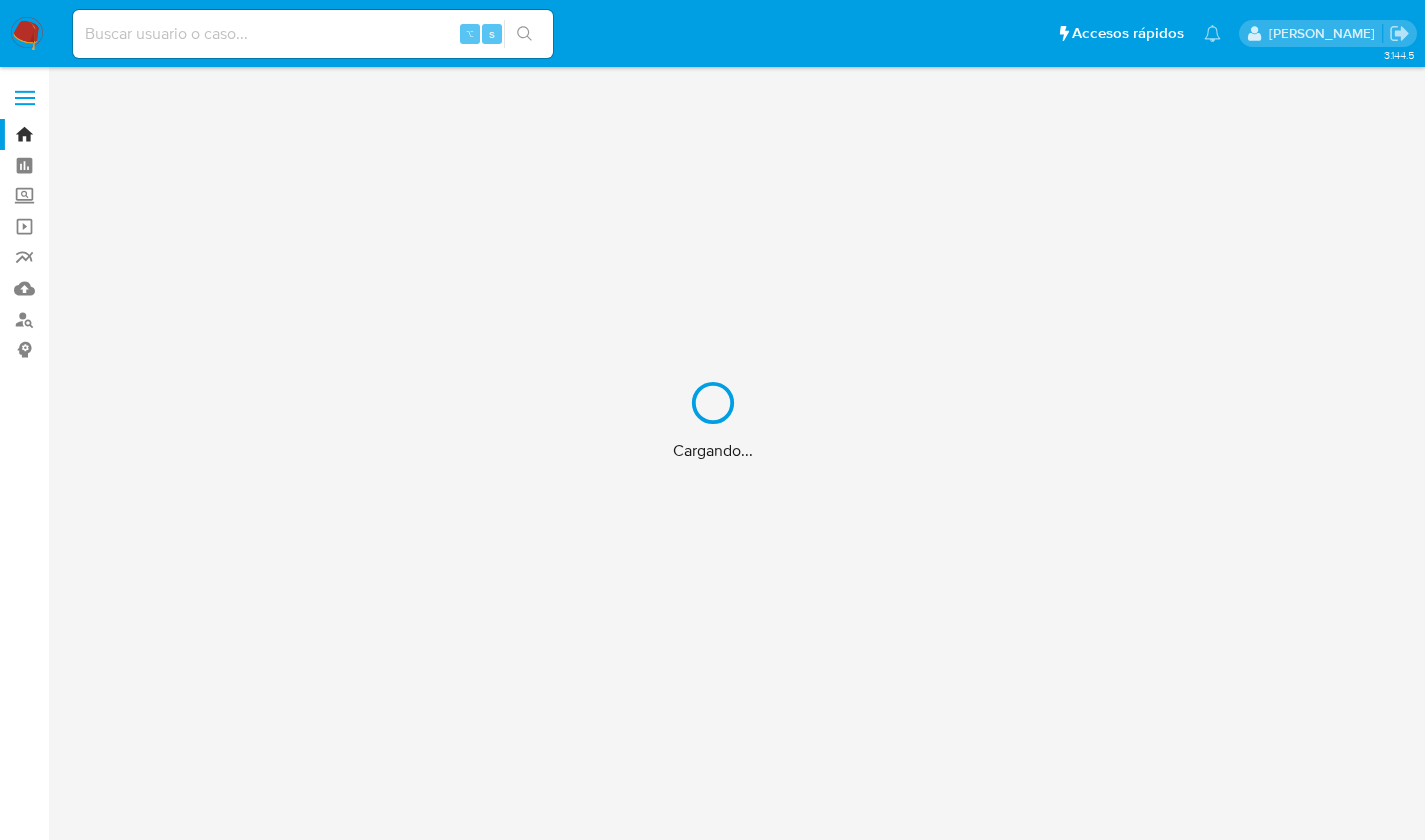 scroll, scrollTop: 0, scrollLeft: 0, axis: both 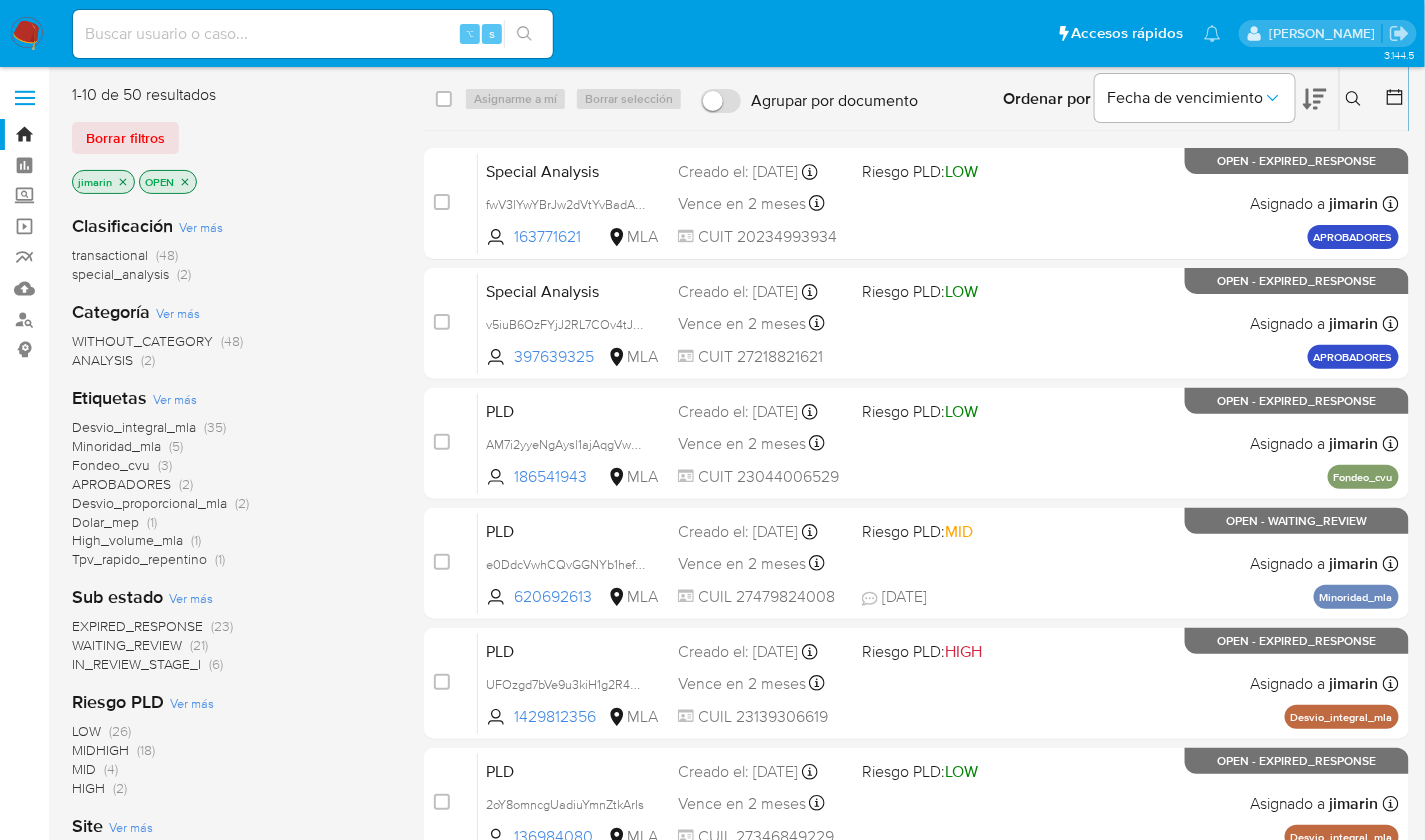 click at bounding box center (27, 34) 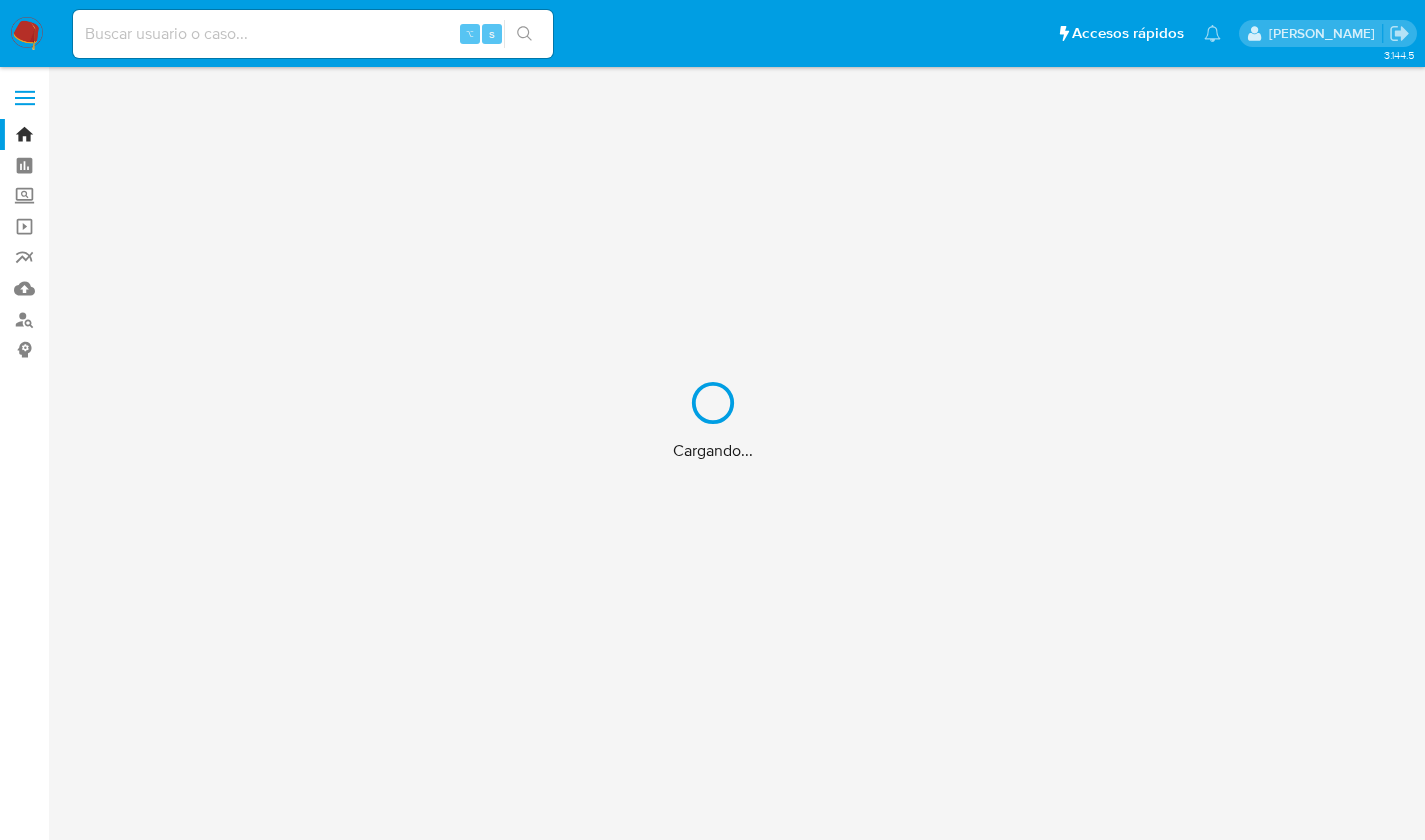 scroll, scrollTop: 0, scrollLeft: 0, axis: both 